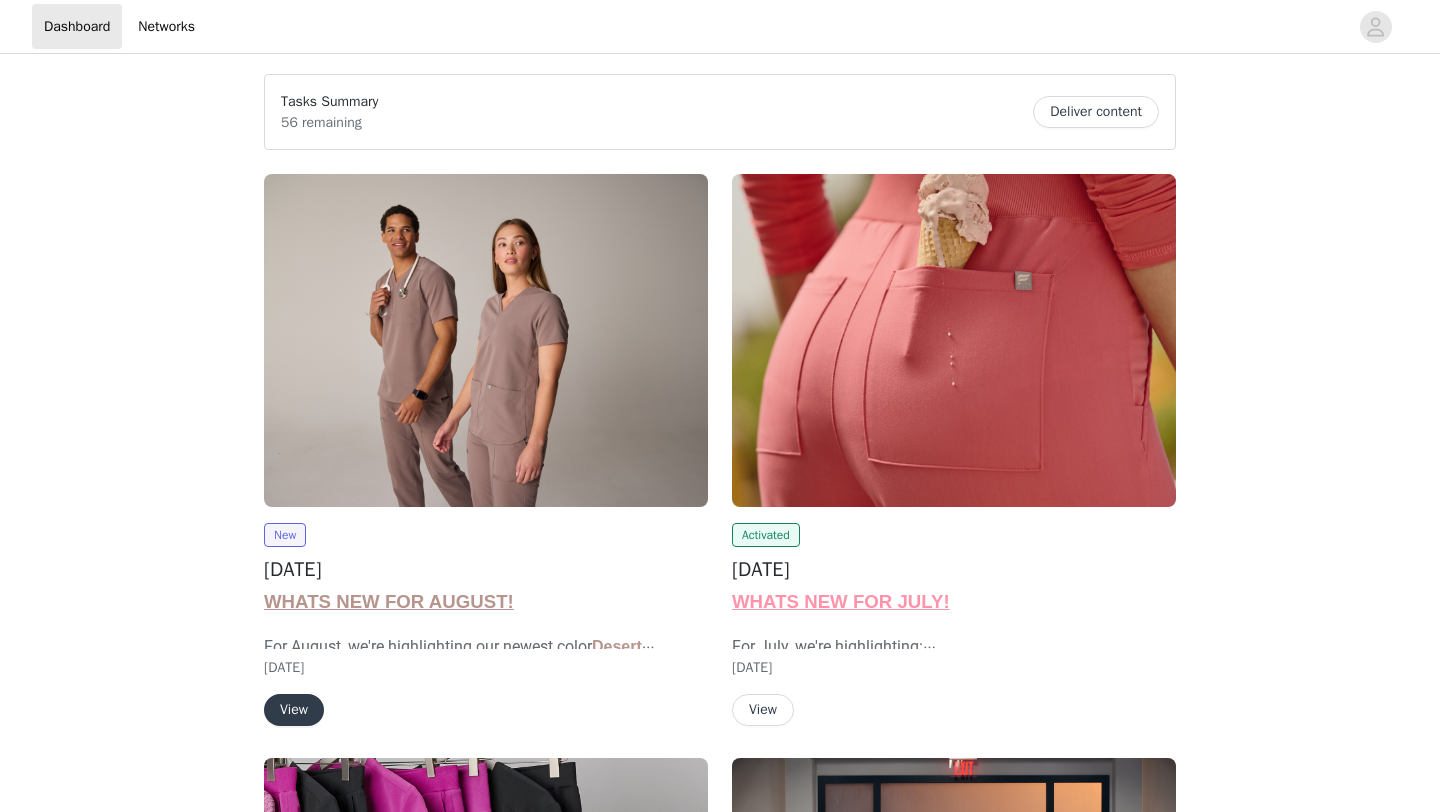 scroll, scrollTop: 0, scrollLeft: 0, axis: both 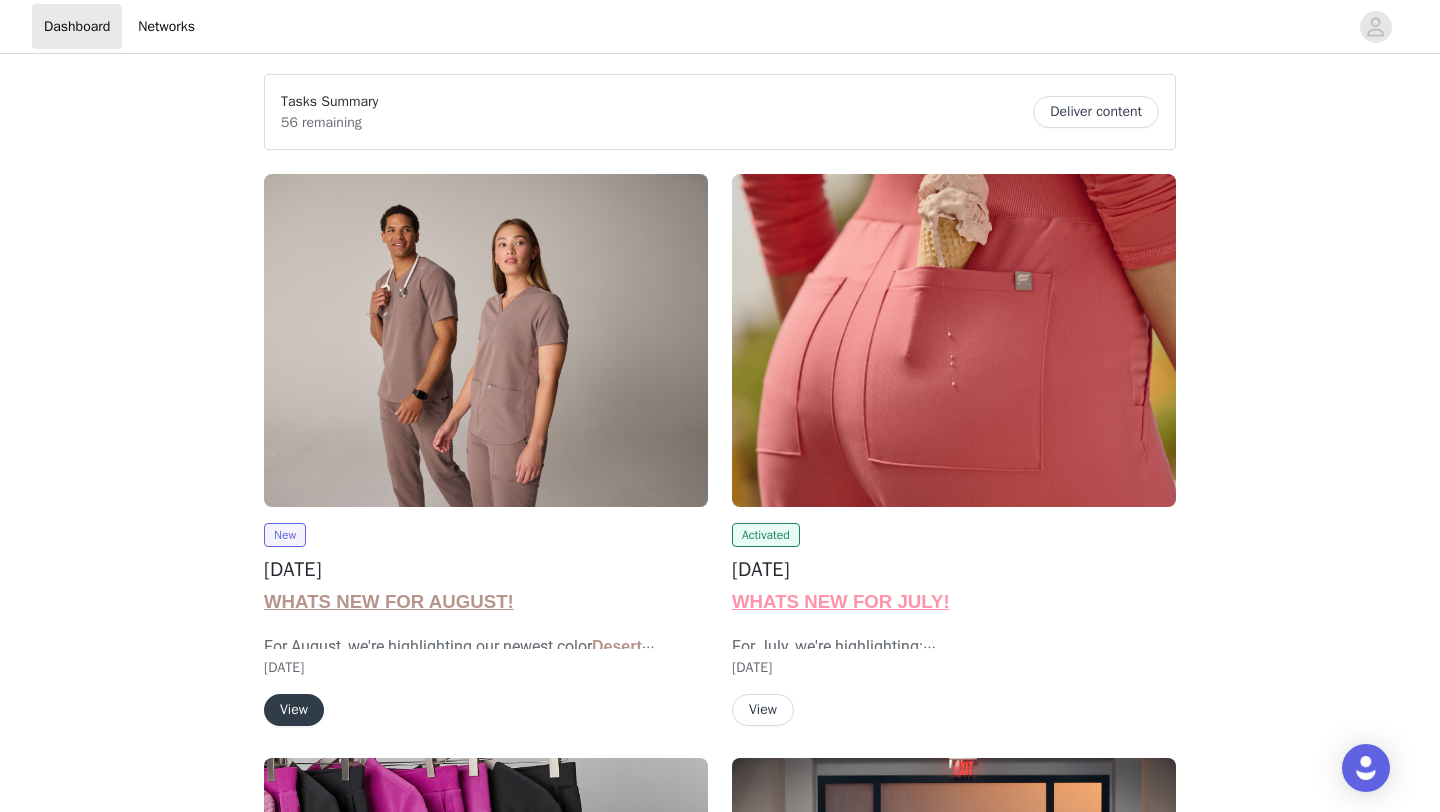 click on "View" at bounding box center [294, 710] 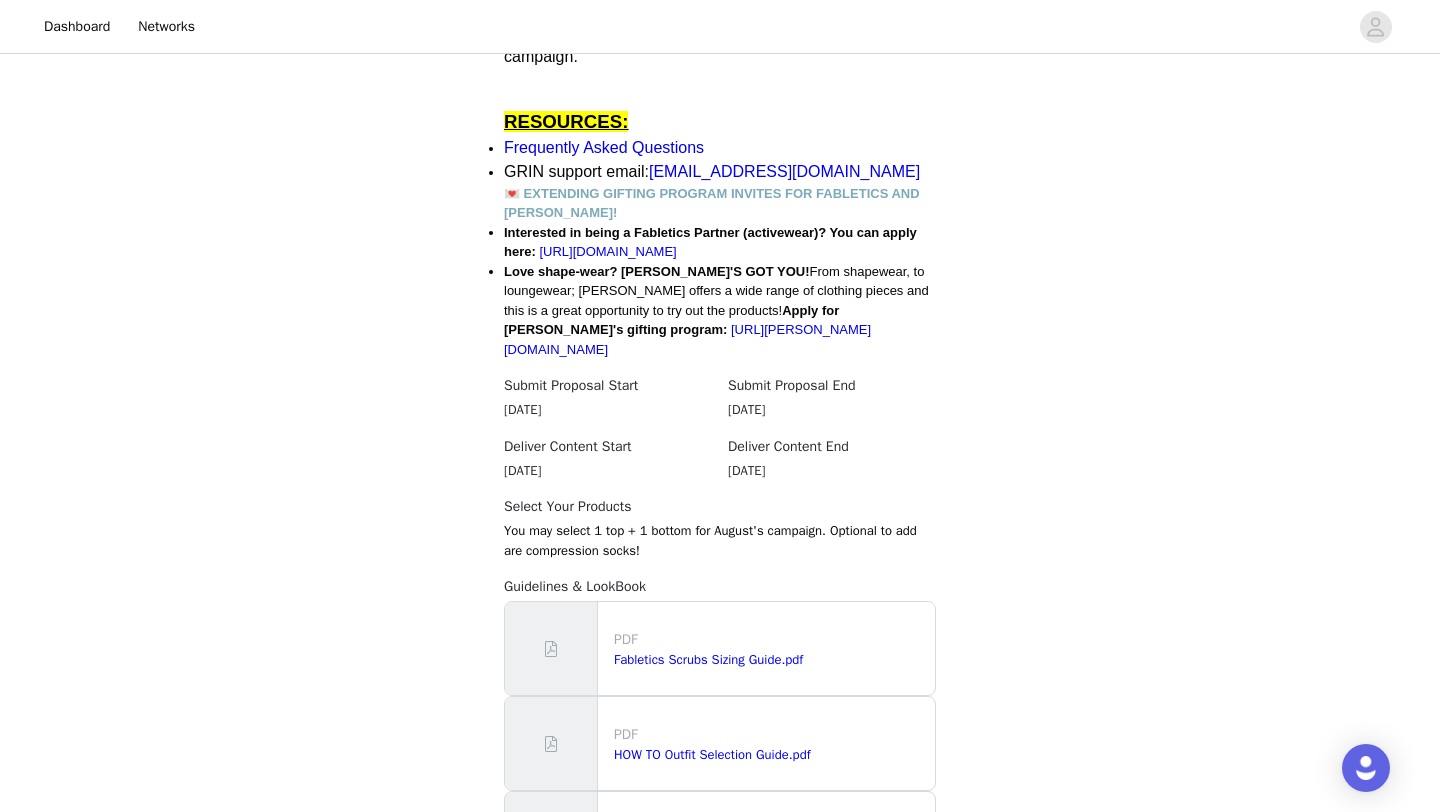 scroll, scrollTop: 1798, scrollLeft: 0, axis: vertical 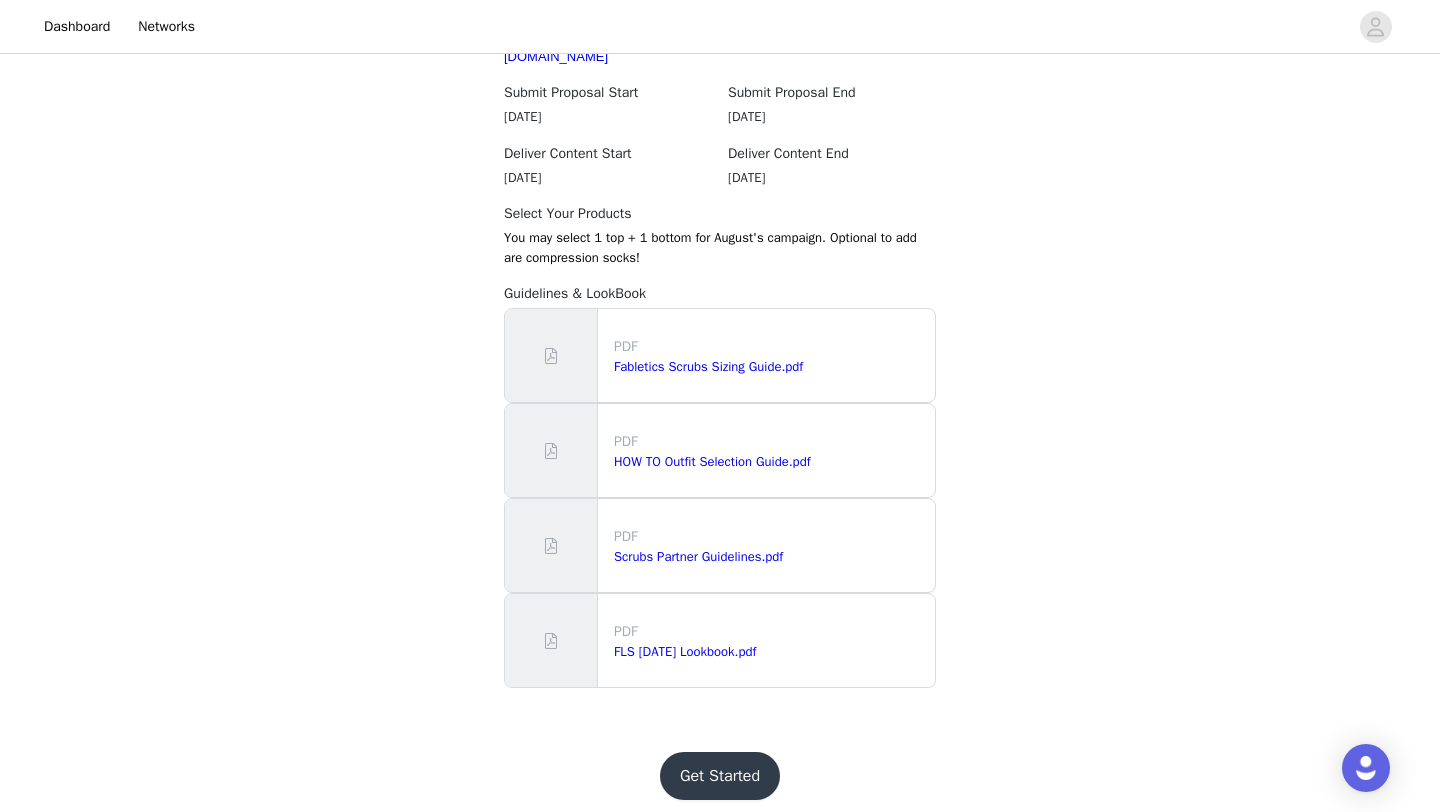 click on "Get Started" at bounding box center (720, 776) 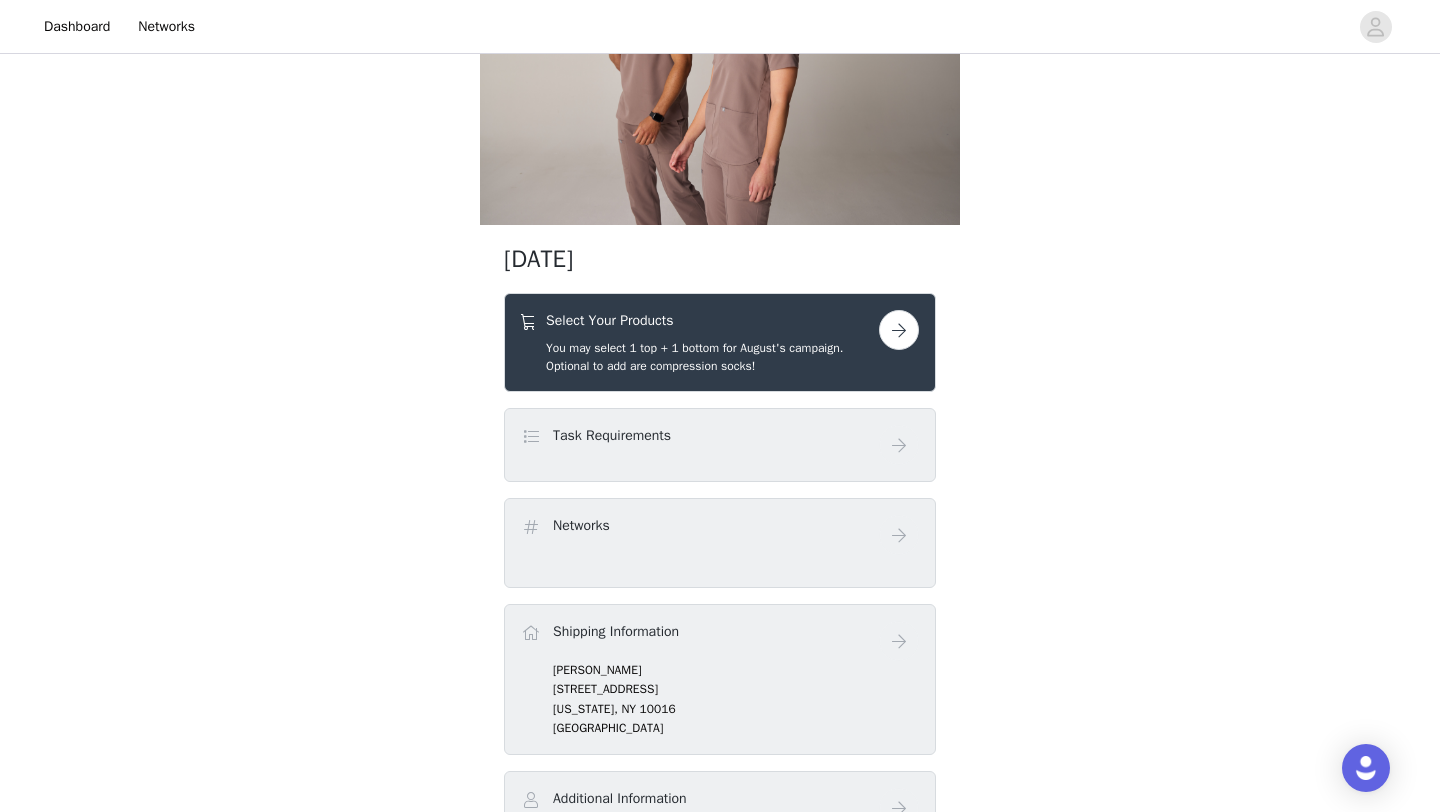scroll, scrollTop: 188, scrollLeft: 0, axis: vertical 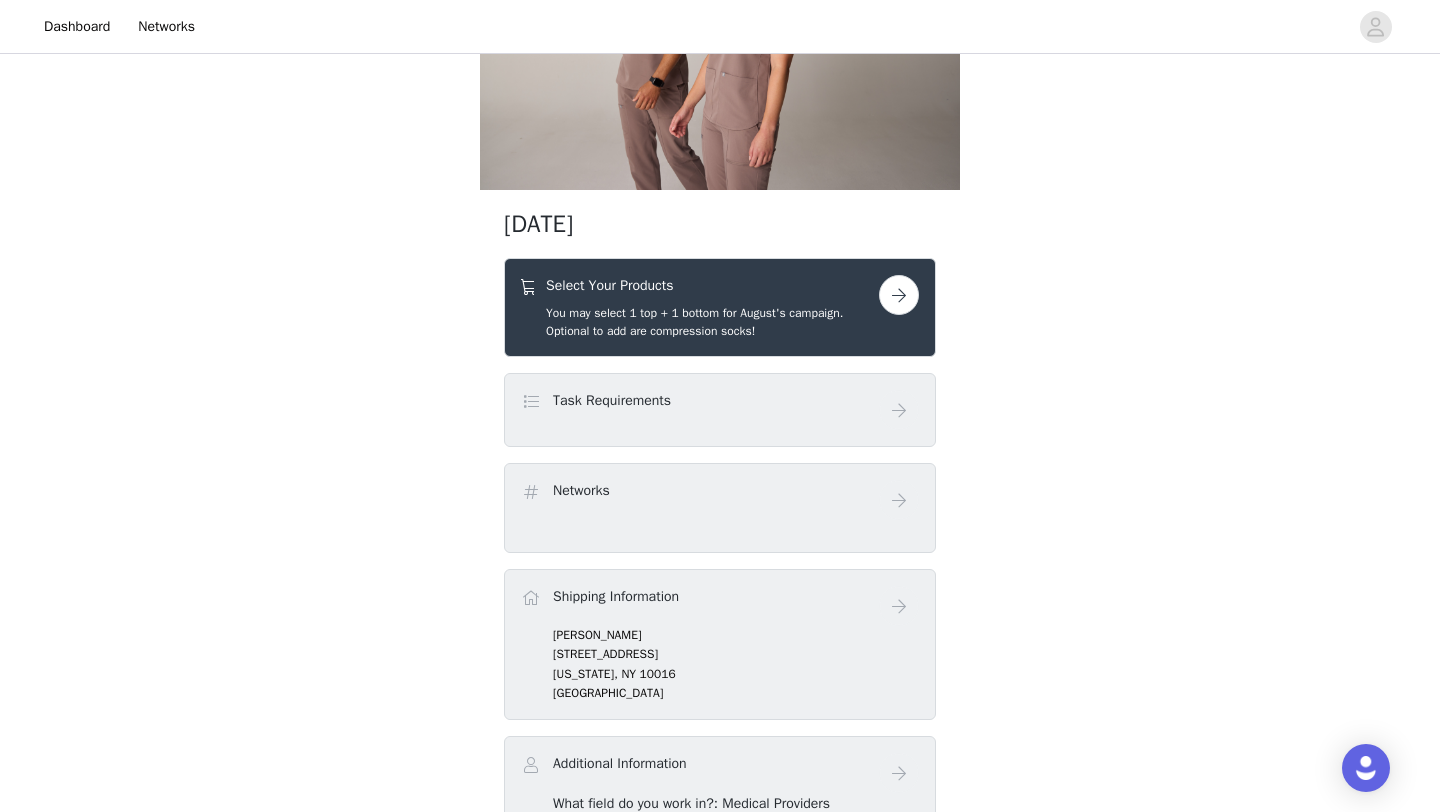 click at bounding box center (899, 295) 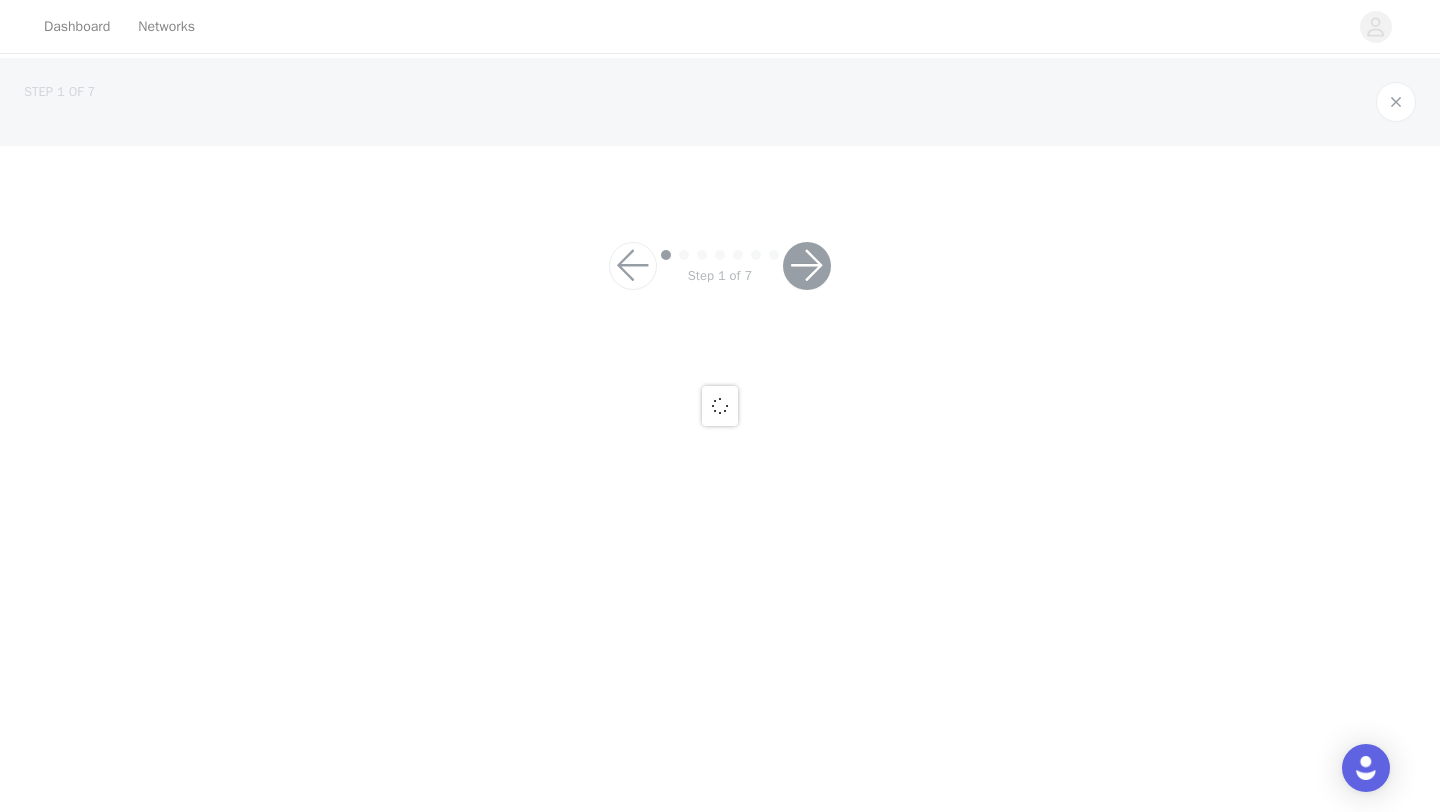 scroll, scrollTop: 0, scrollLeft: 0, axis: both 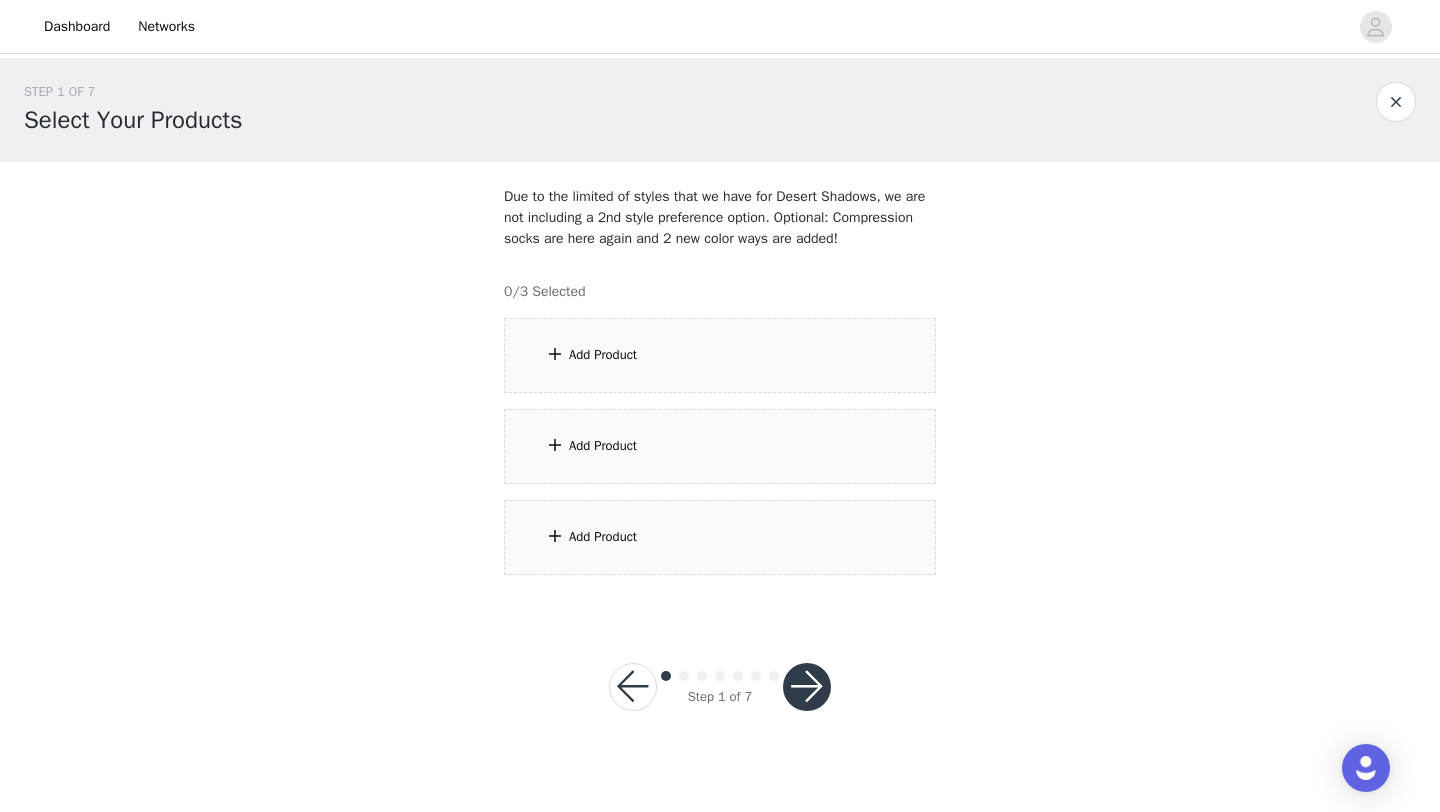 click on "Add Product" at bounding box center [720, 355] 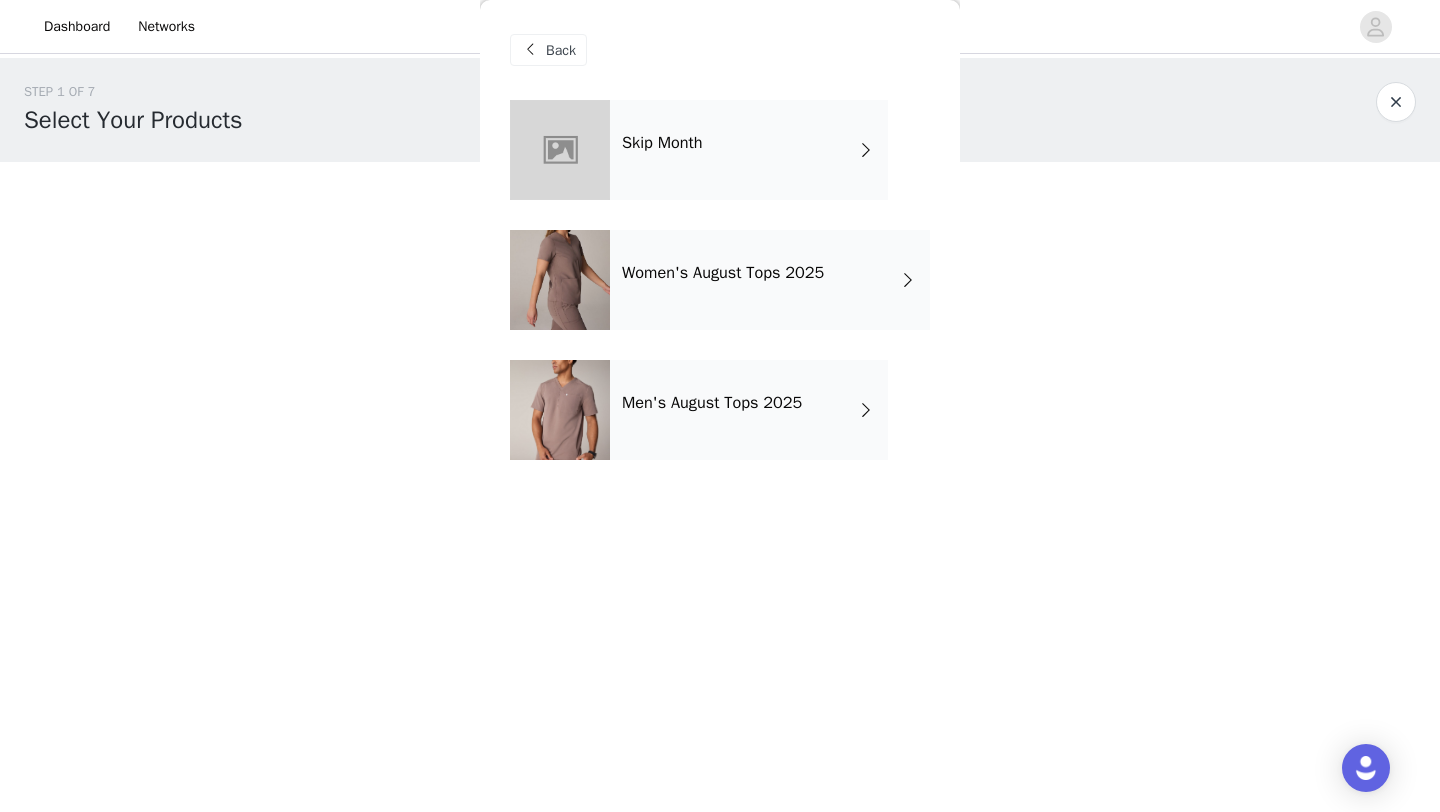 click on "Women's August Tops 2025" at bounding box center [723, 273] 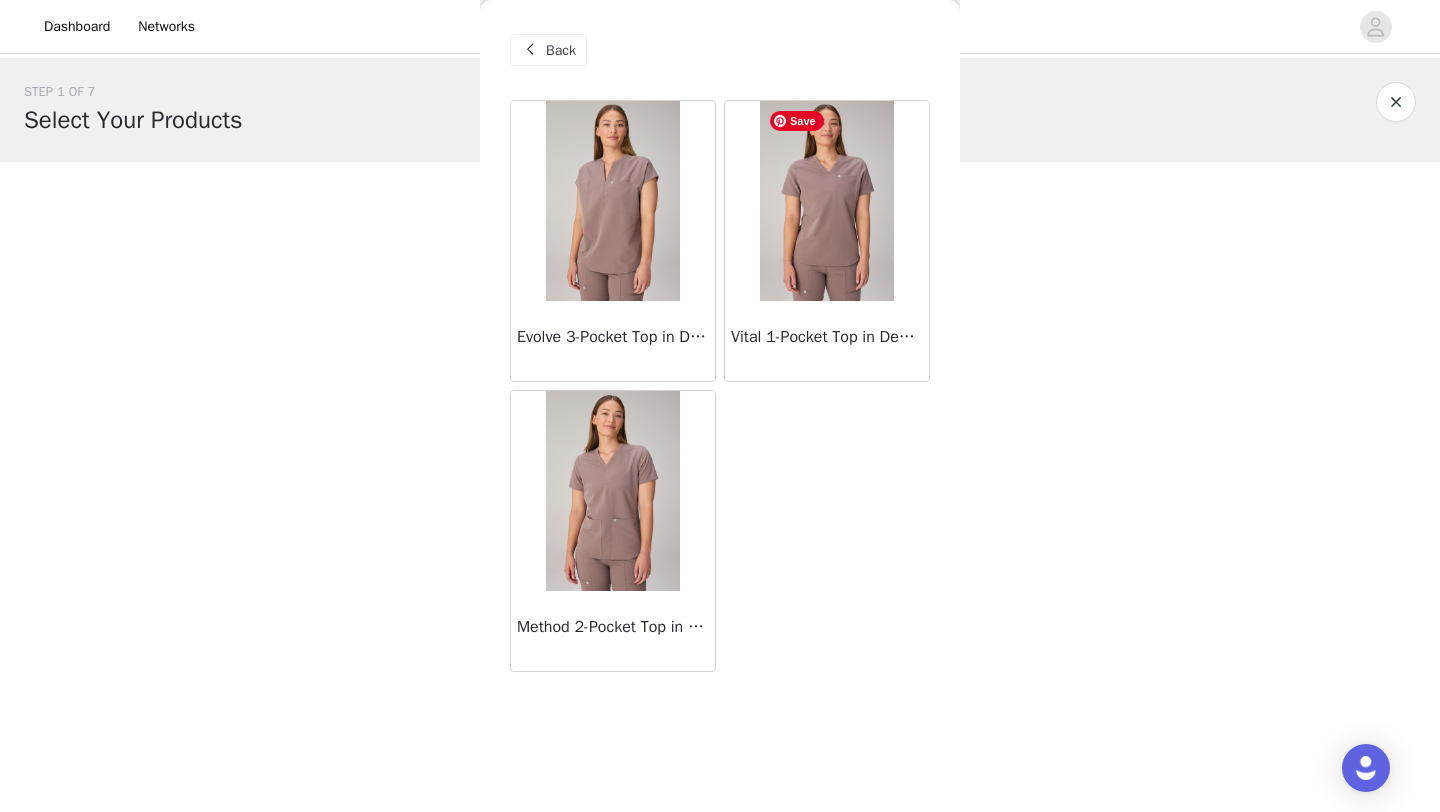 click at bounding box center (826, 201) 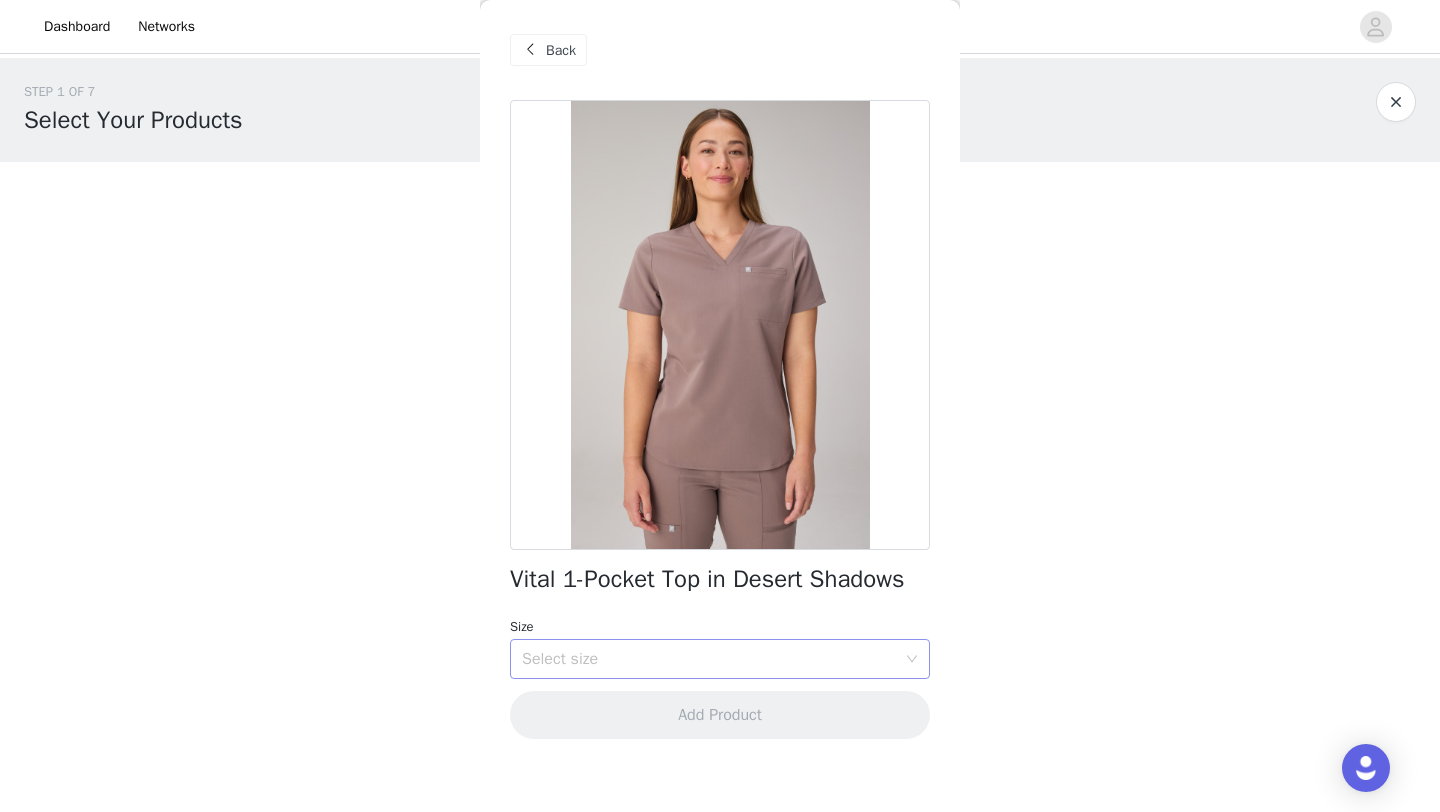 click on "Select size" at bounding box center [709, 659] 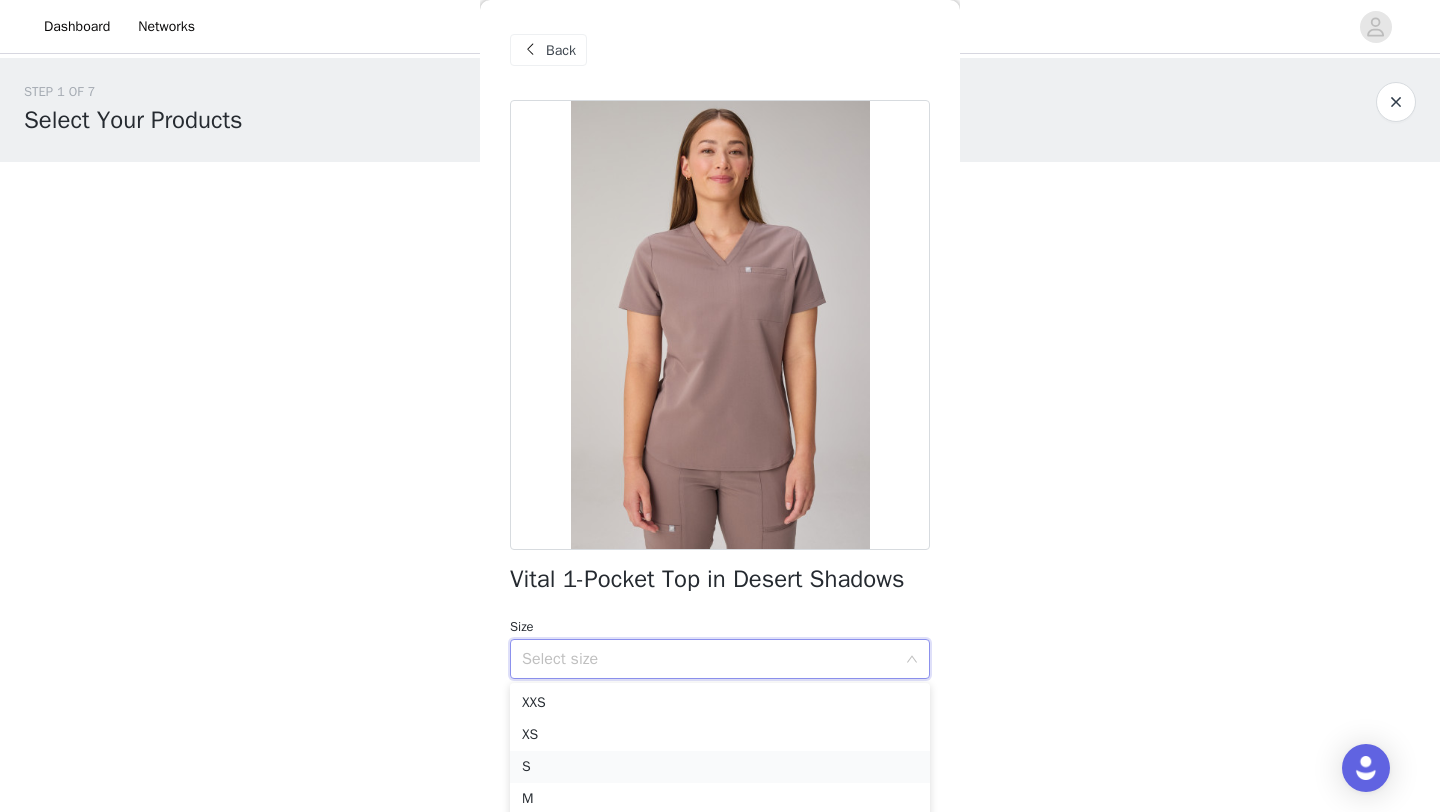 click on "S" at bounding box center (720, 767) 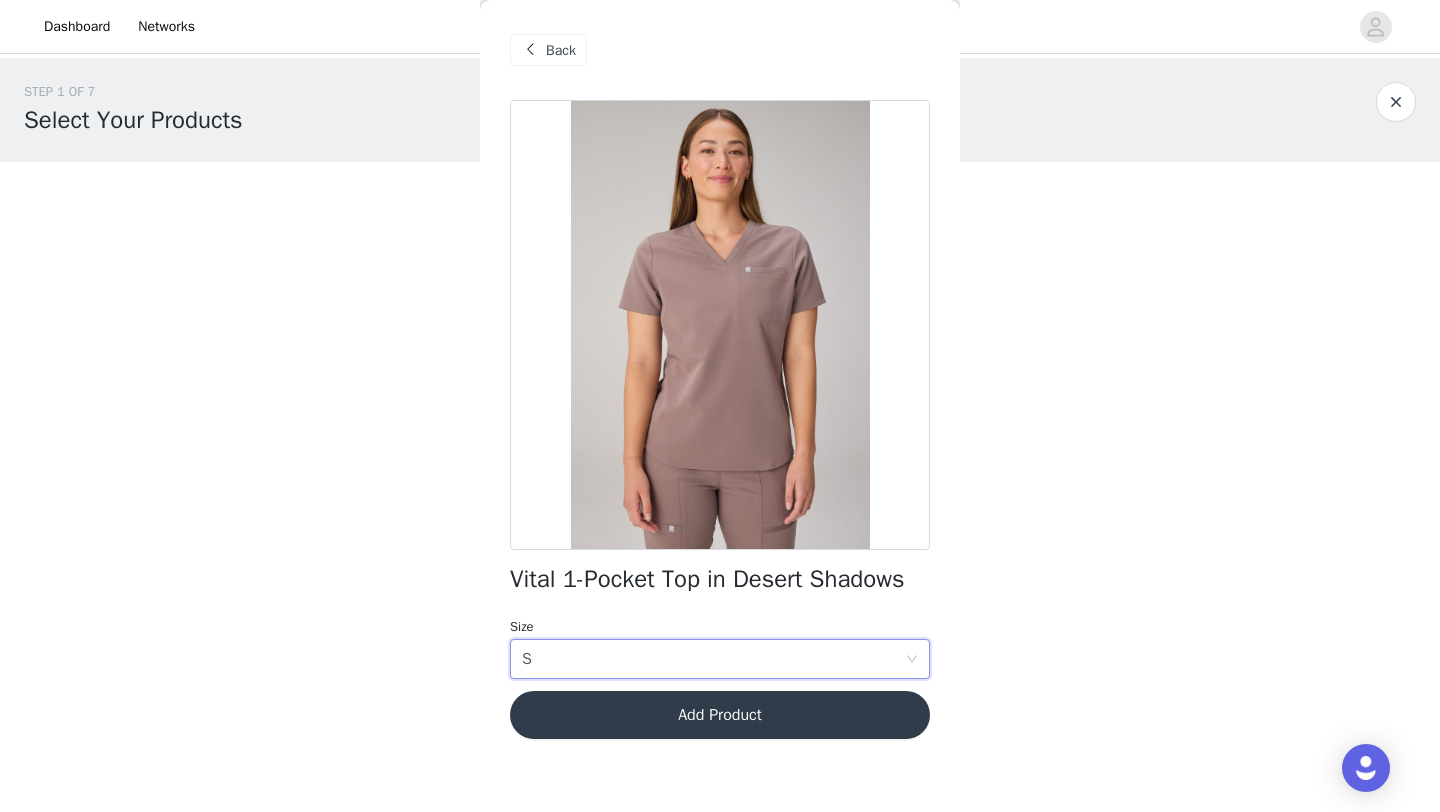 click on "Add Product" at bounding box center [720, 715] 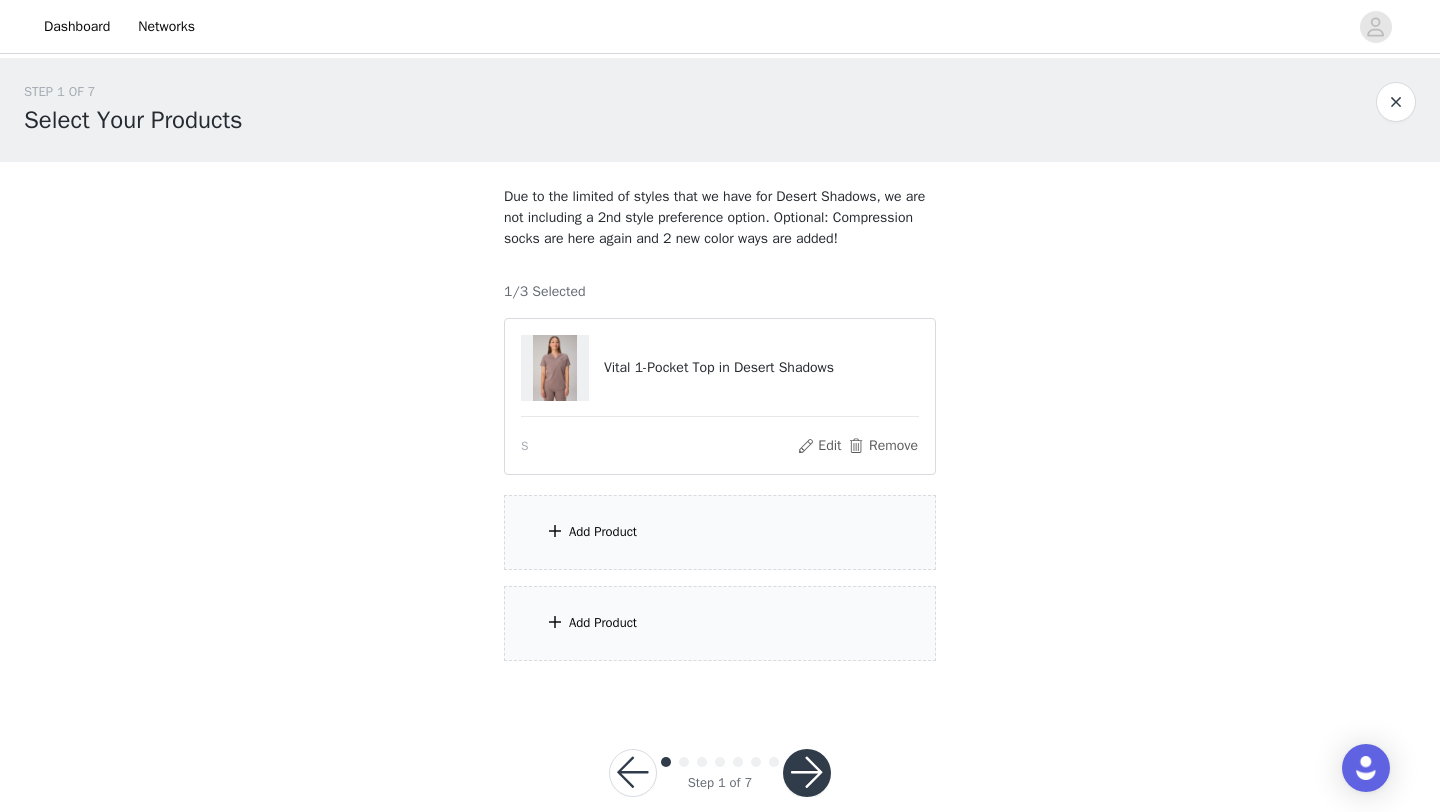 click on "Add Product" at bounding box center [720, 532] 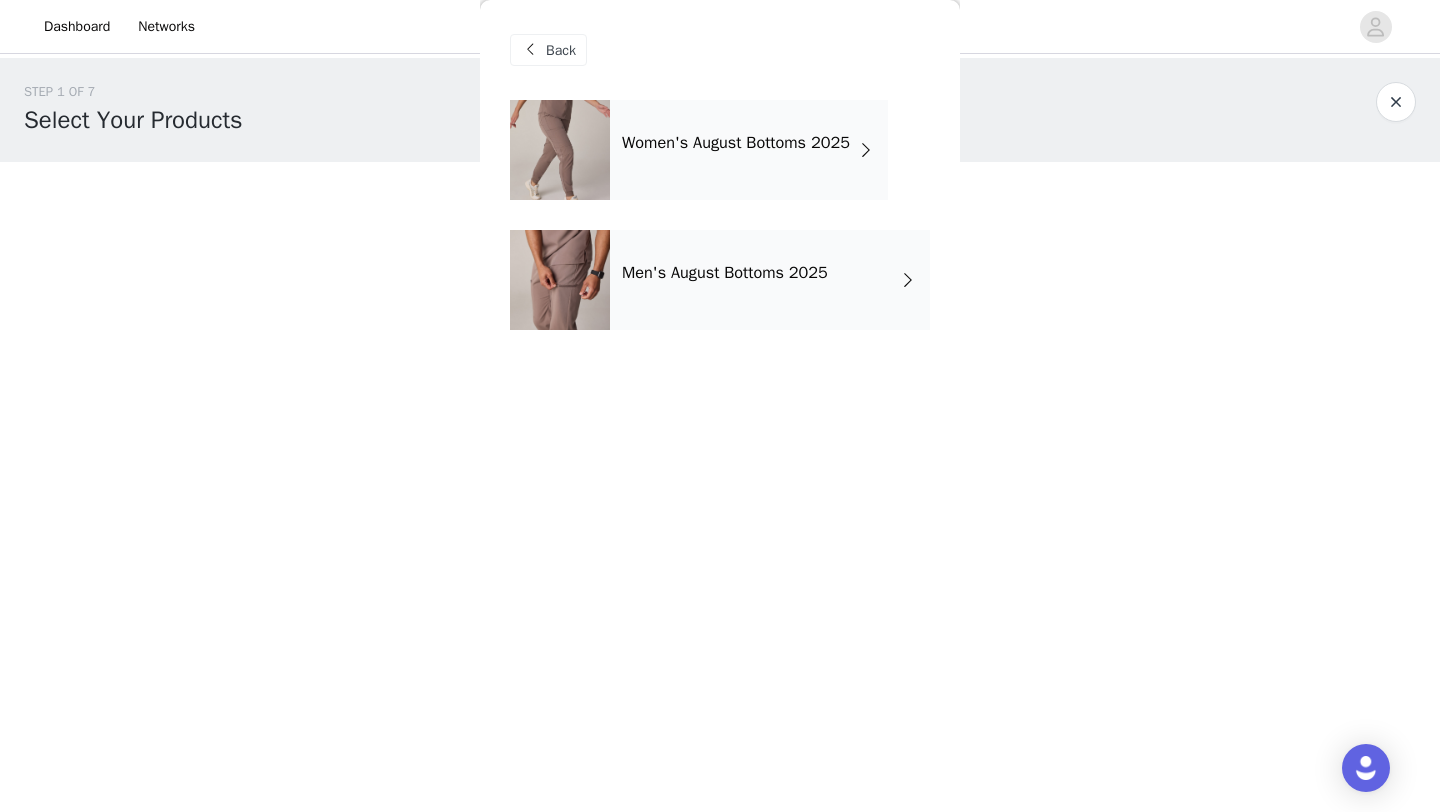 click on "Women's August Bottoms 2025" at bounding box center (736, 143) 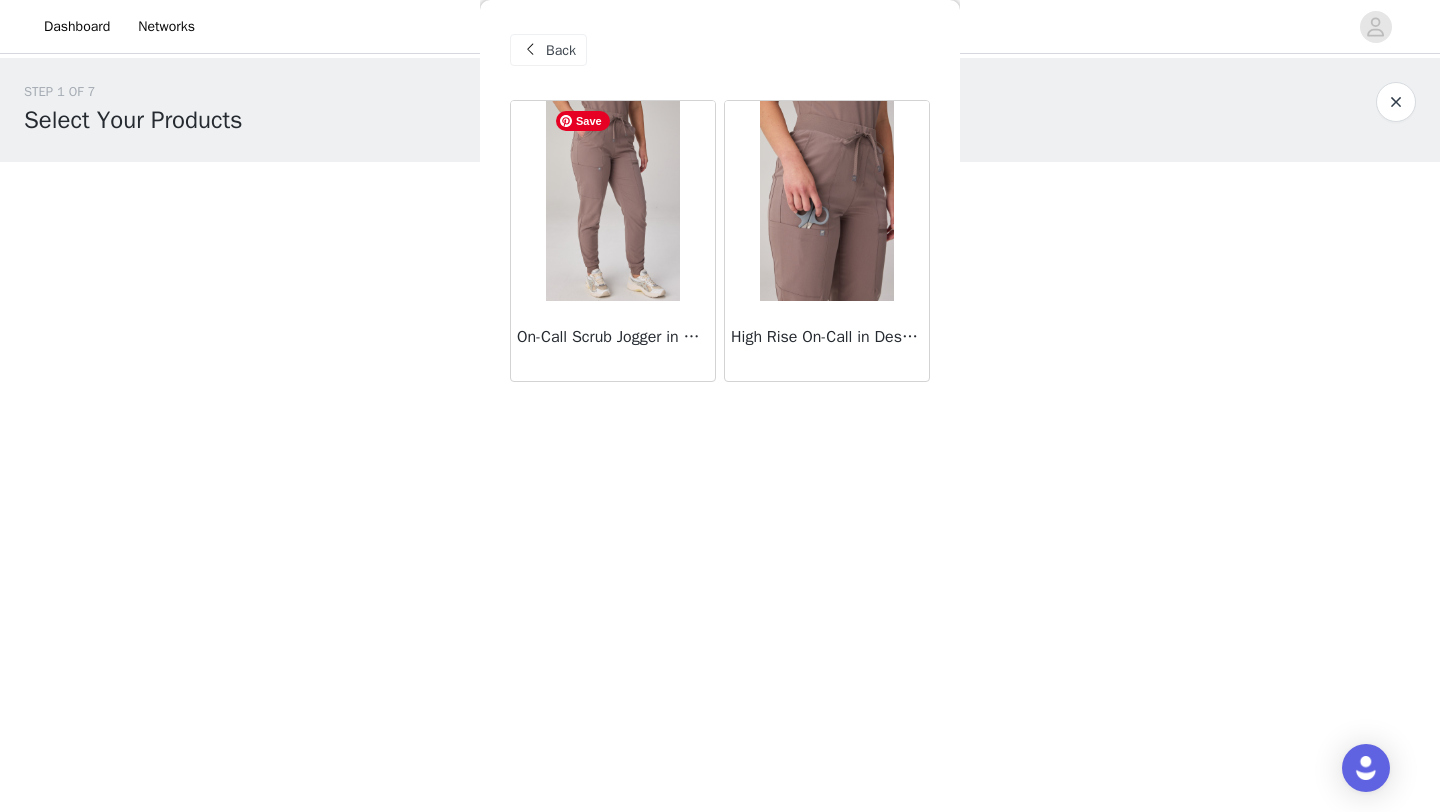 click at bounding box center (612, 201) 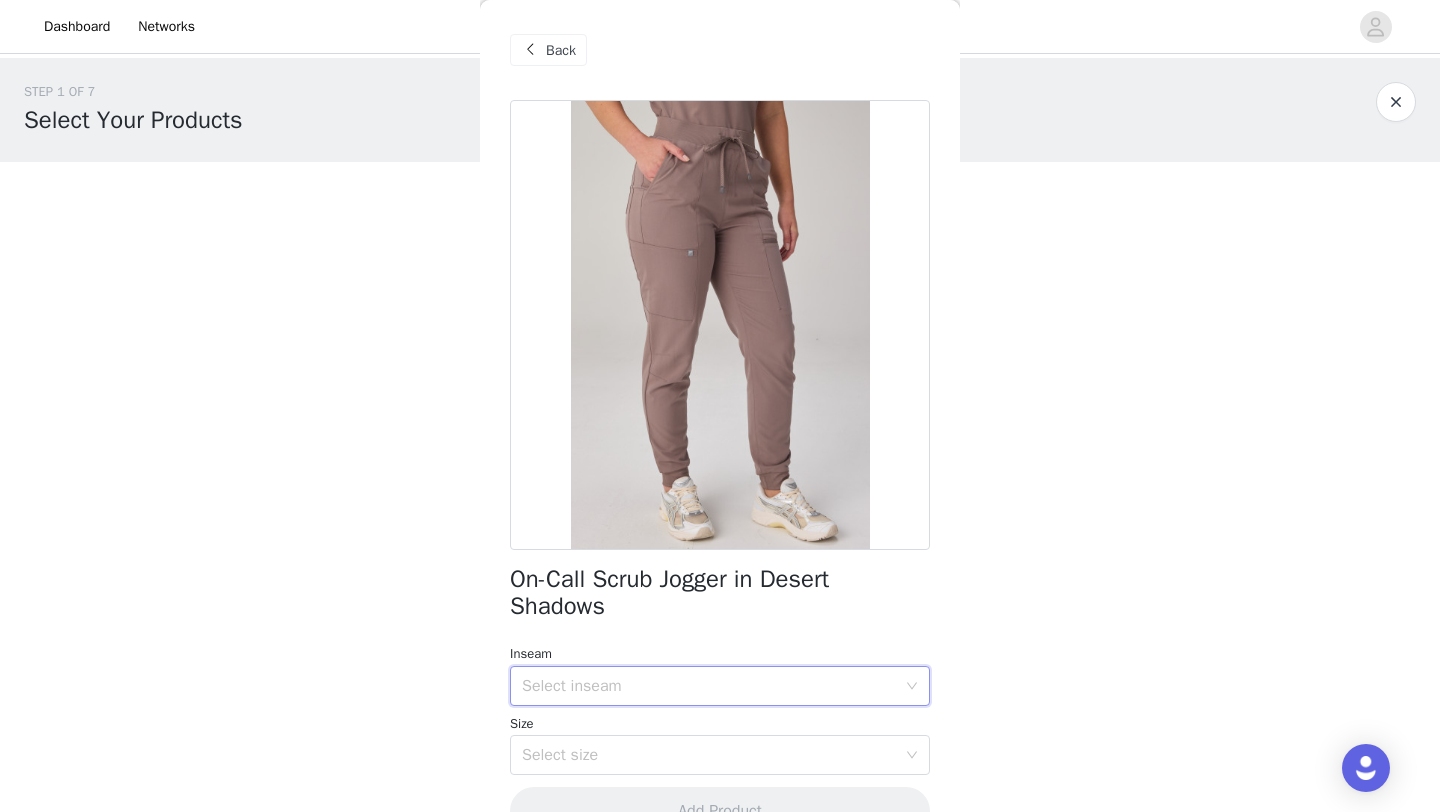 click on "Select inseam" at bounding box center [713, 686] 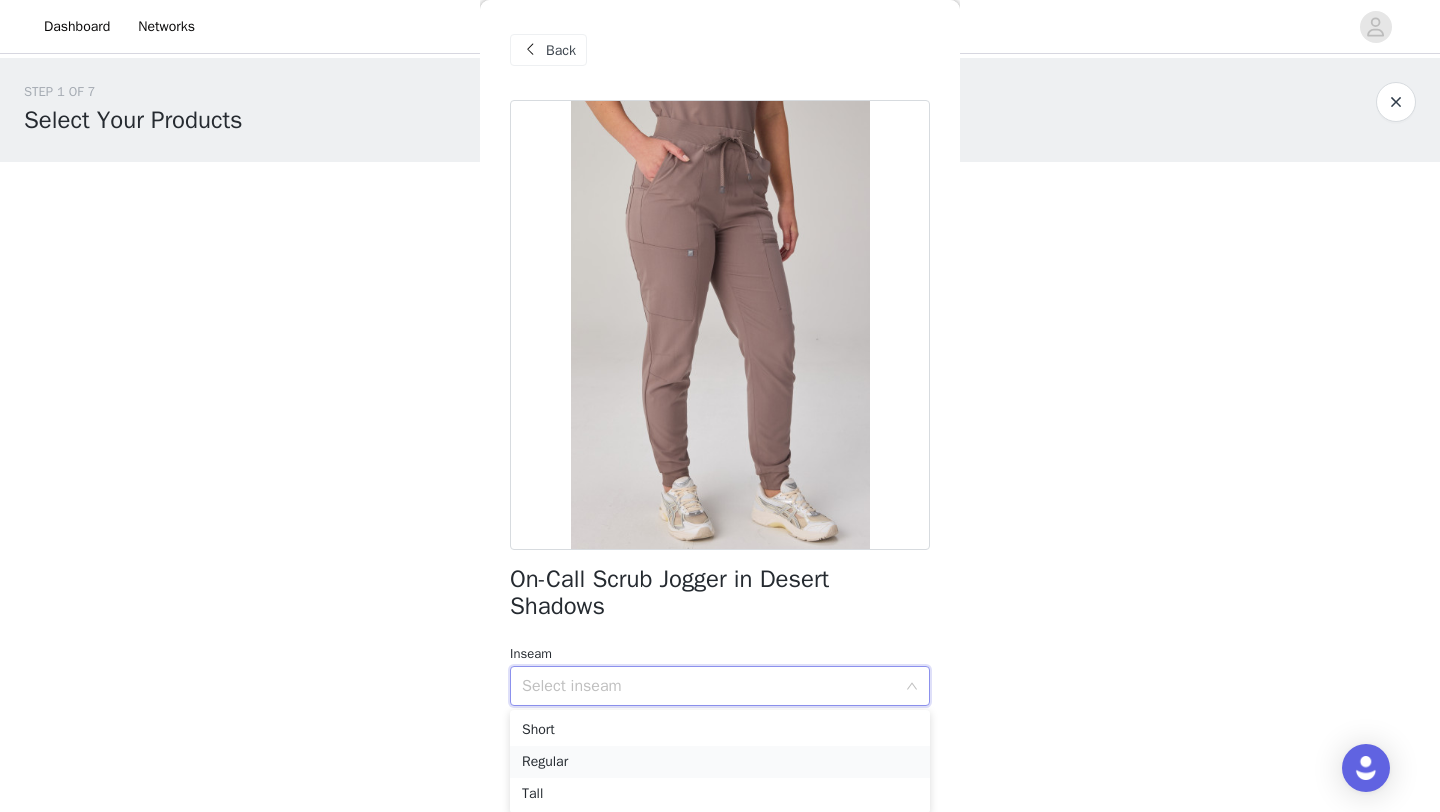 click on "Regular" at bounding box center (720, 762) 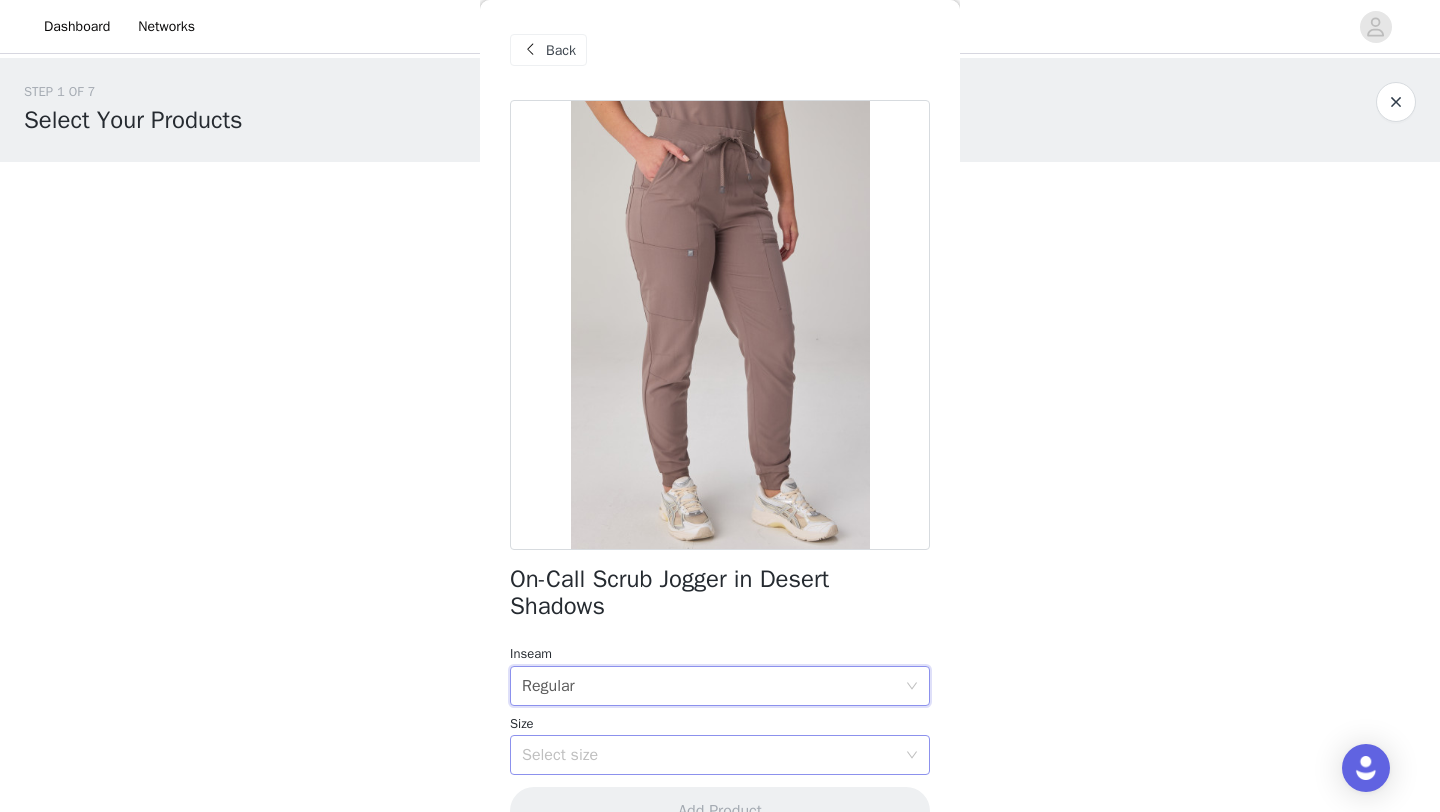 click on "Select size" at bounding box center (709, 755) 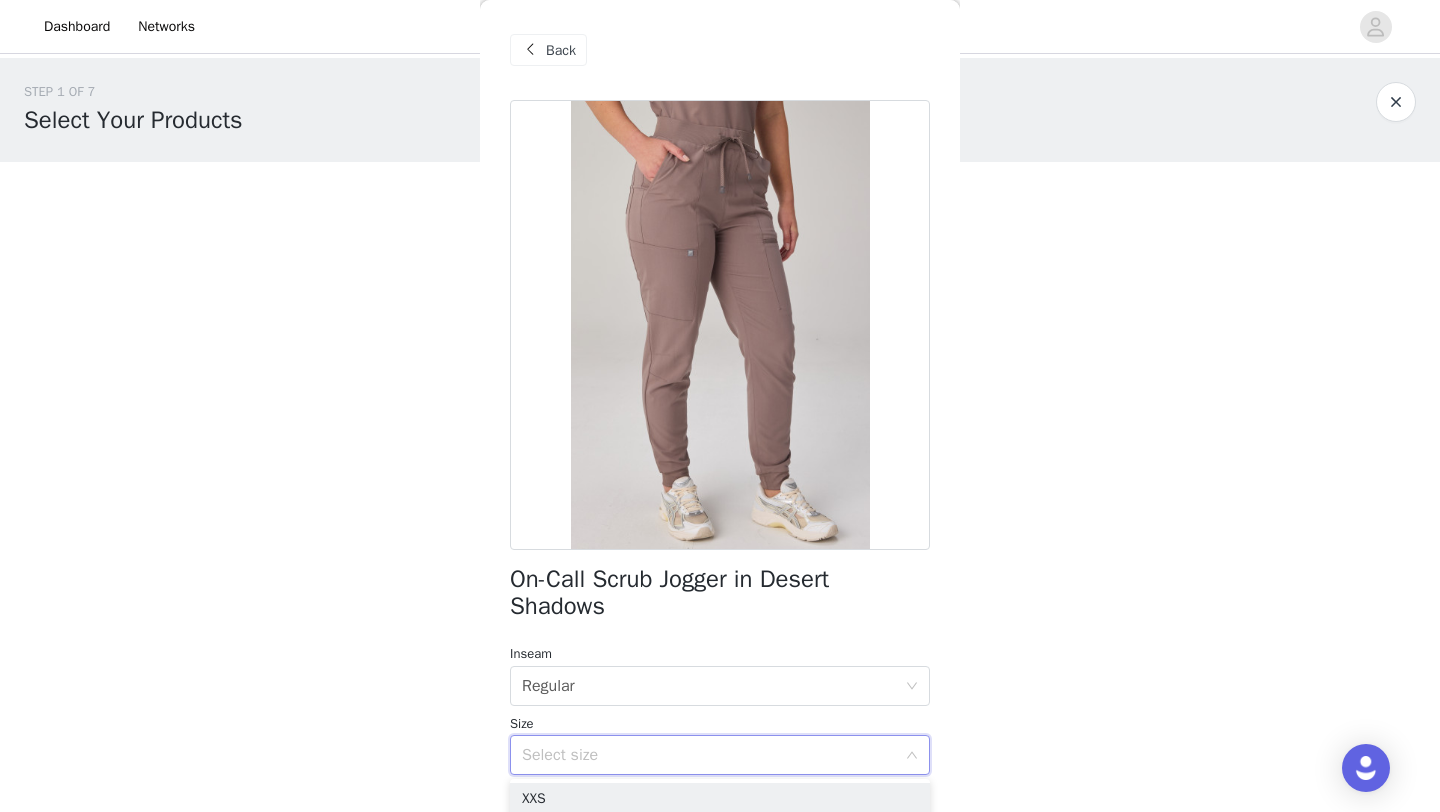 scroll, scrollTop: 47, scrollLeft: 0, axis: vertical 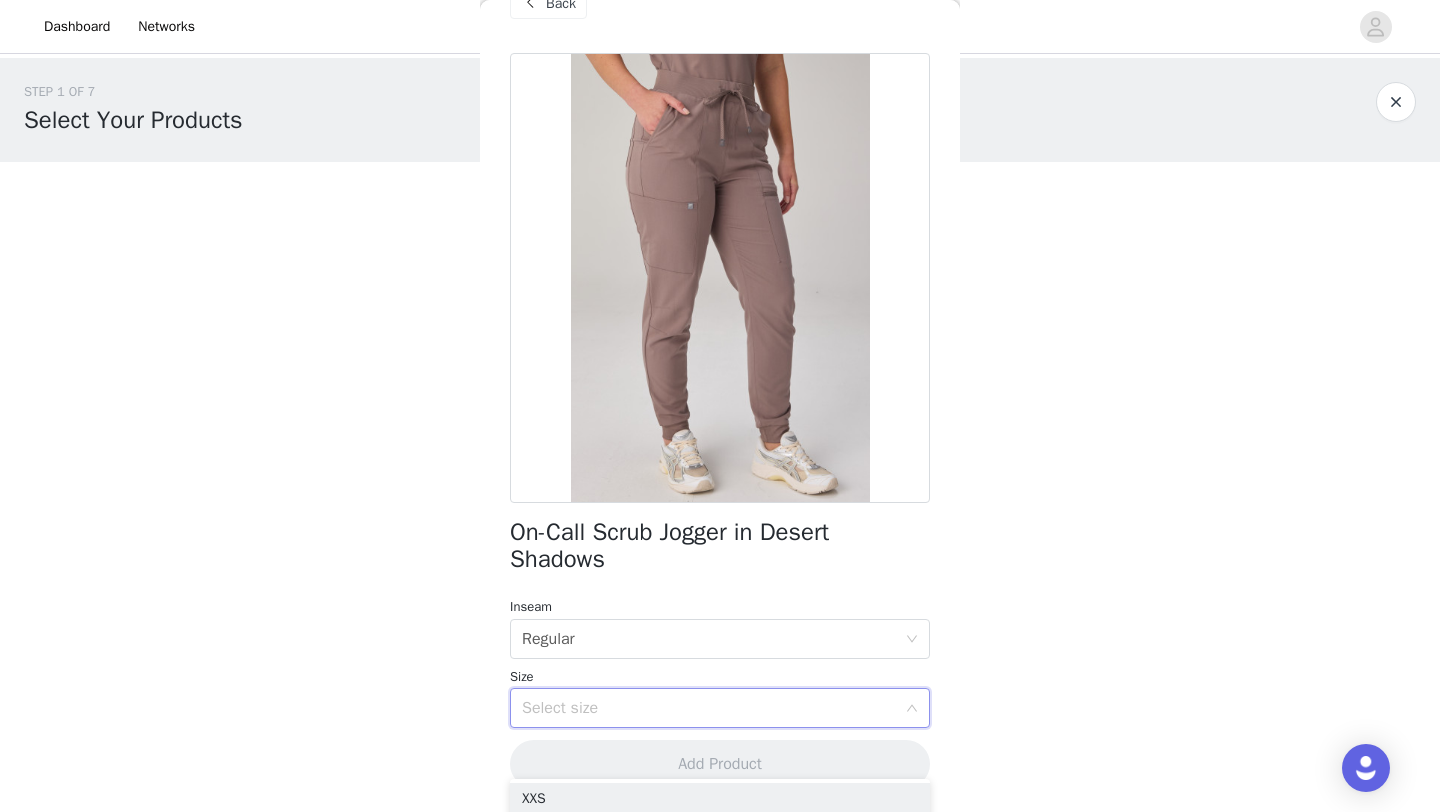 click on "Select size" at bounding box center [709, 708] 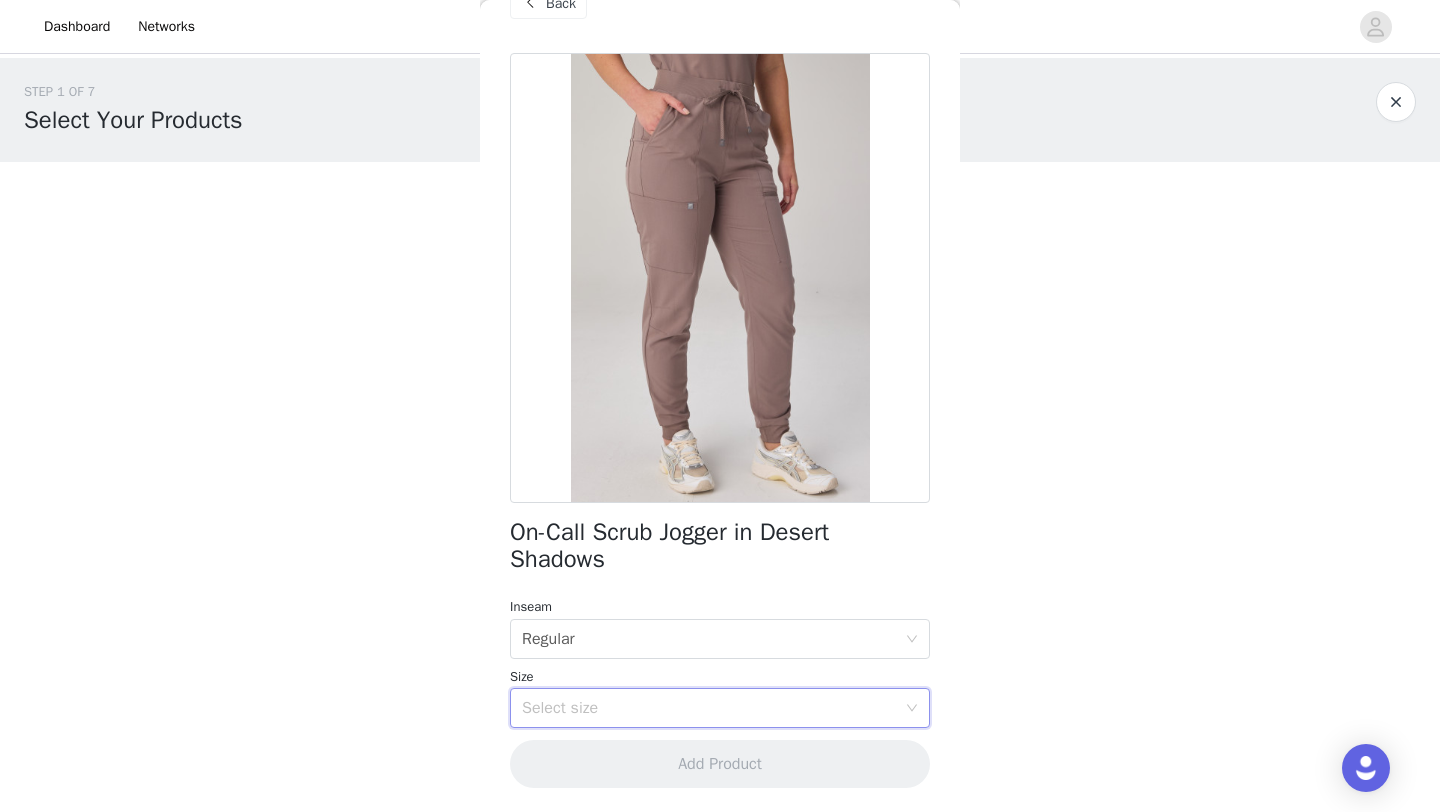click on "Select size" at bounding box center [709, 708] 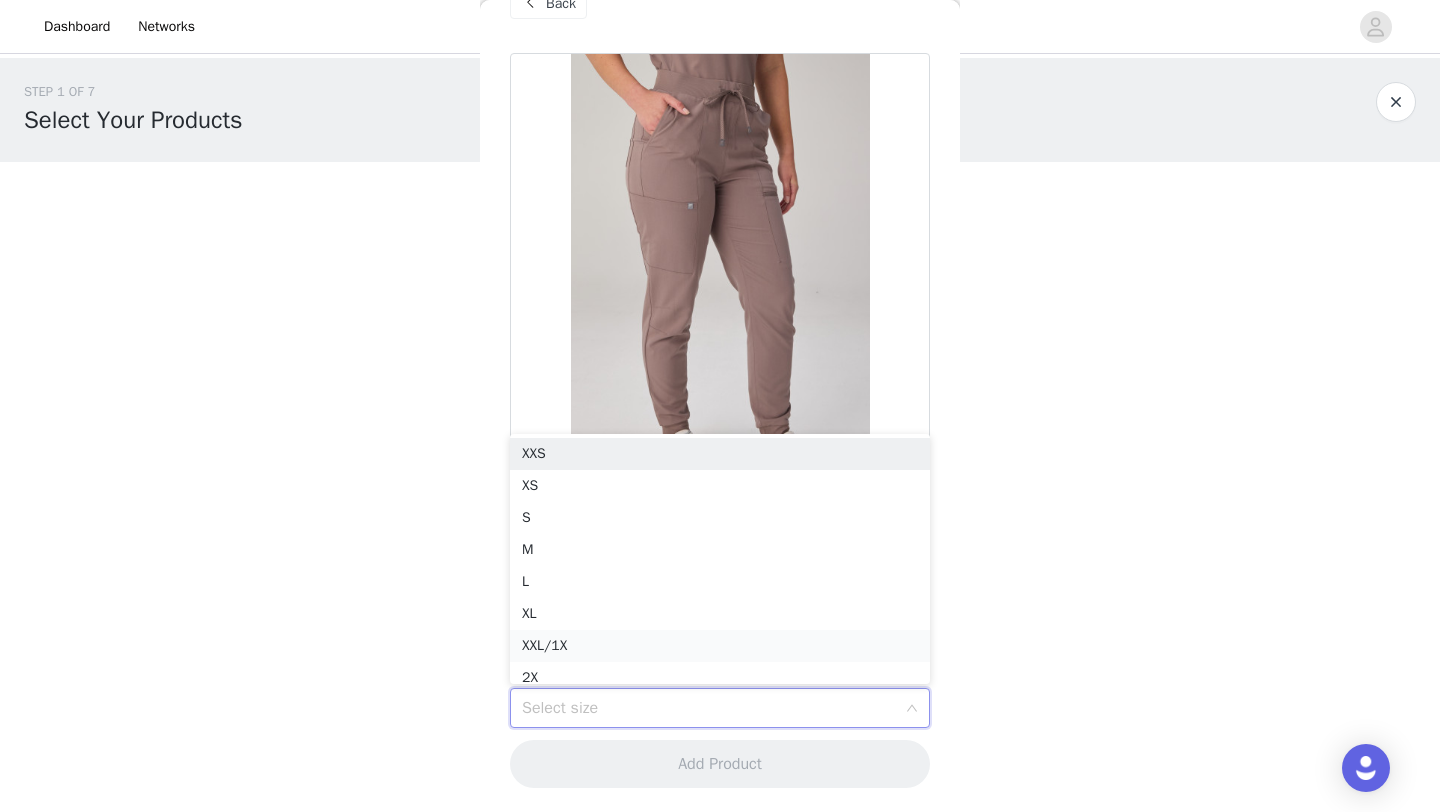 scroll, scrollTop: 10, scrollLeft: 0, axis: vertical 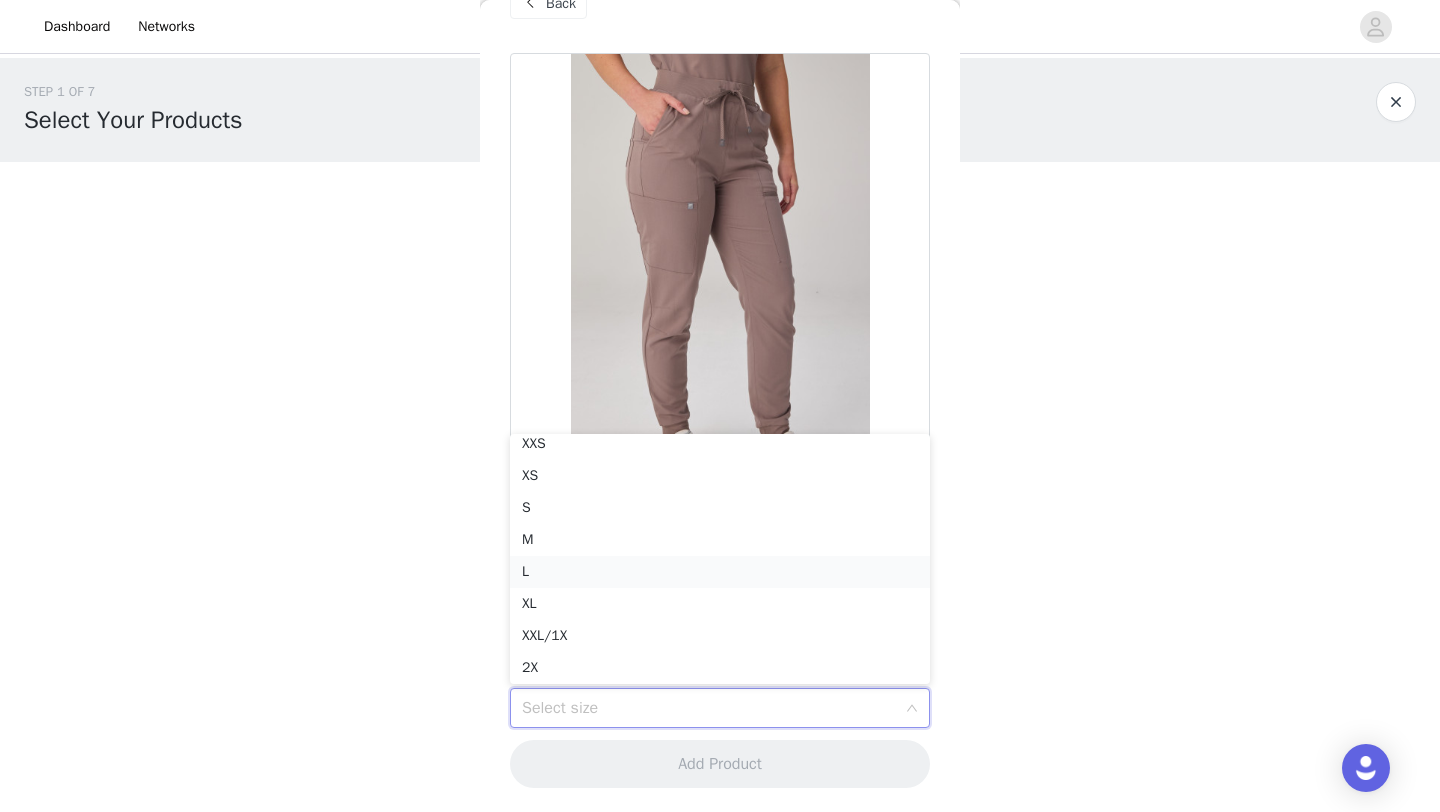 click on "L" at bounding box center [720, 572] 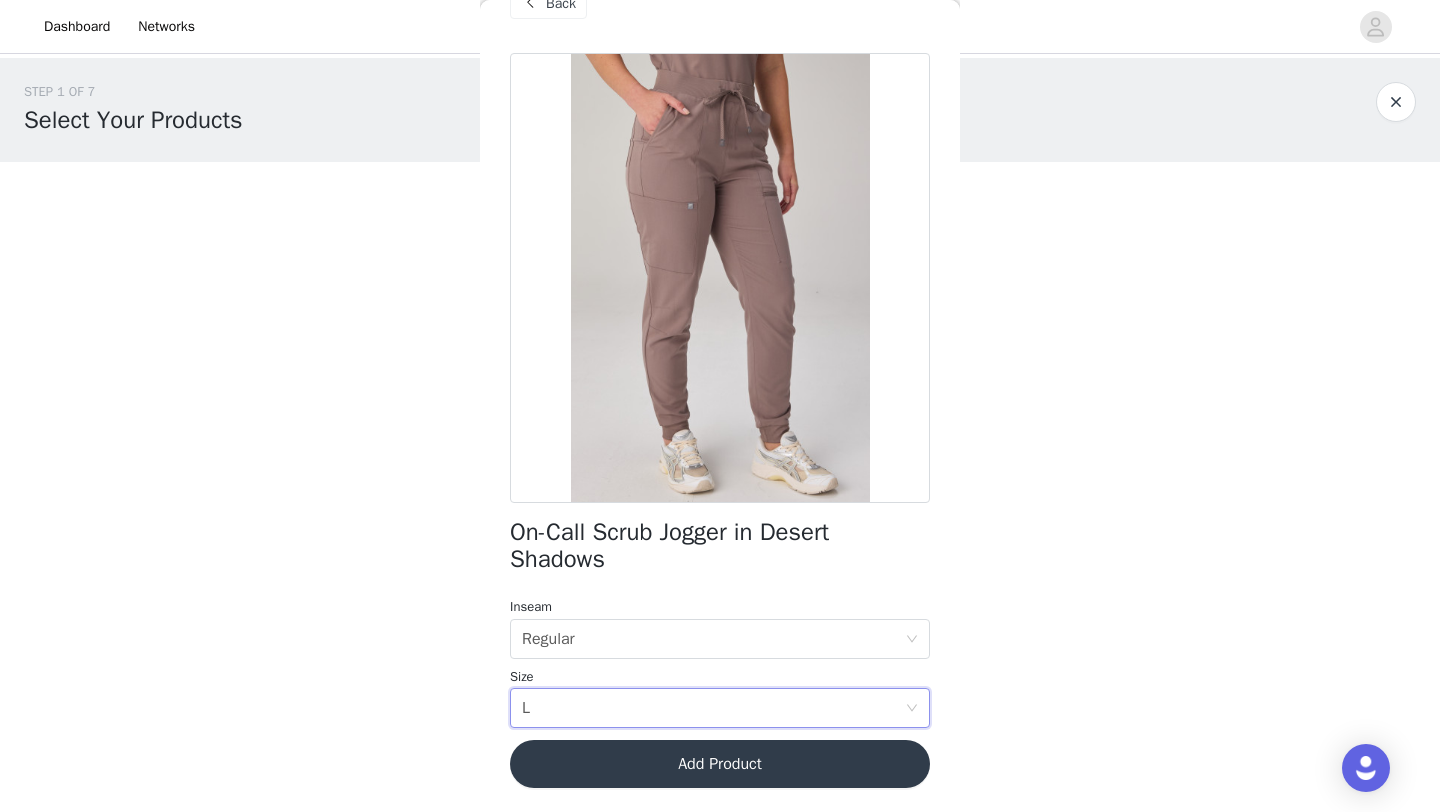click on "STEP 1 OF 7
Select Your Products
Due to the limited of styles that we have for Desert Shadows, we are not including a 2nd style preference option. Optional: Compression socks are here again and 2 new color ways are added!       1/3 Selected           Vital 1-Pocket Top in Desert Shadows           S       Edit   Remove     Add Product   Add Product       Back     On-Call Scrub Jogger in Desert Shadows               Inseam   Select inseam Regular Size   Select size L     Add Product" at bounding box center [720, 379] 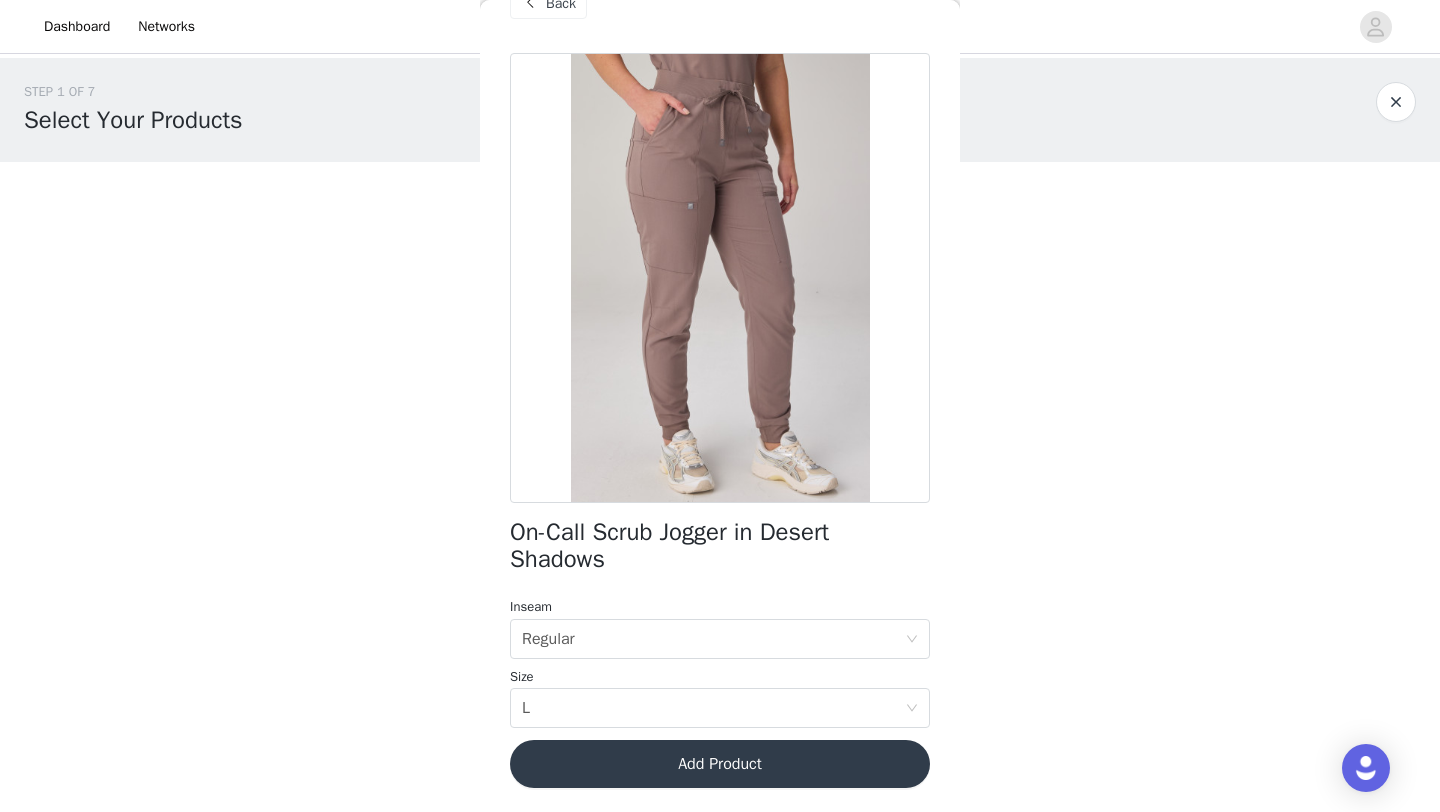 click on "Add Product" at bounding box center [720, 764] 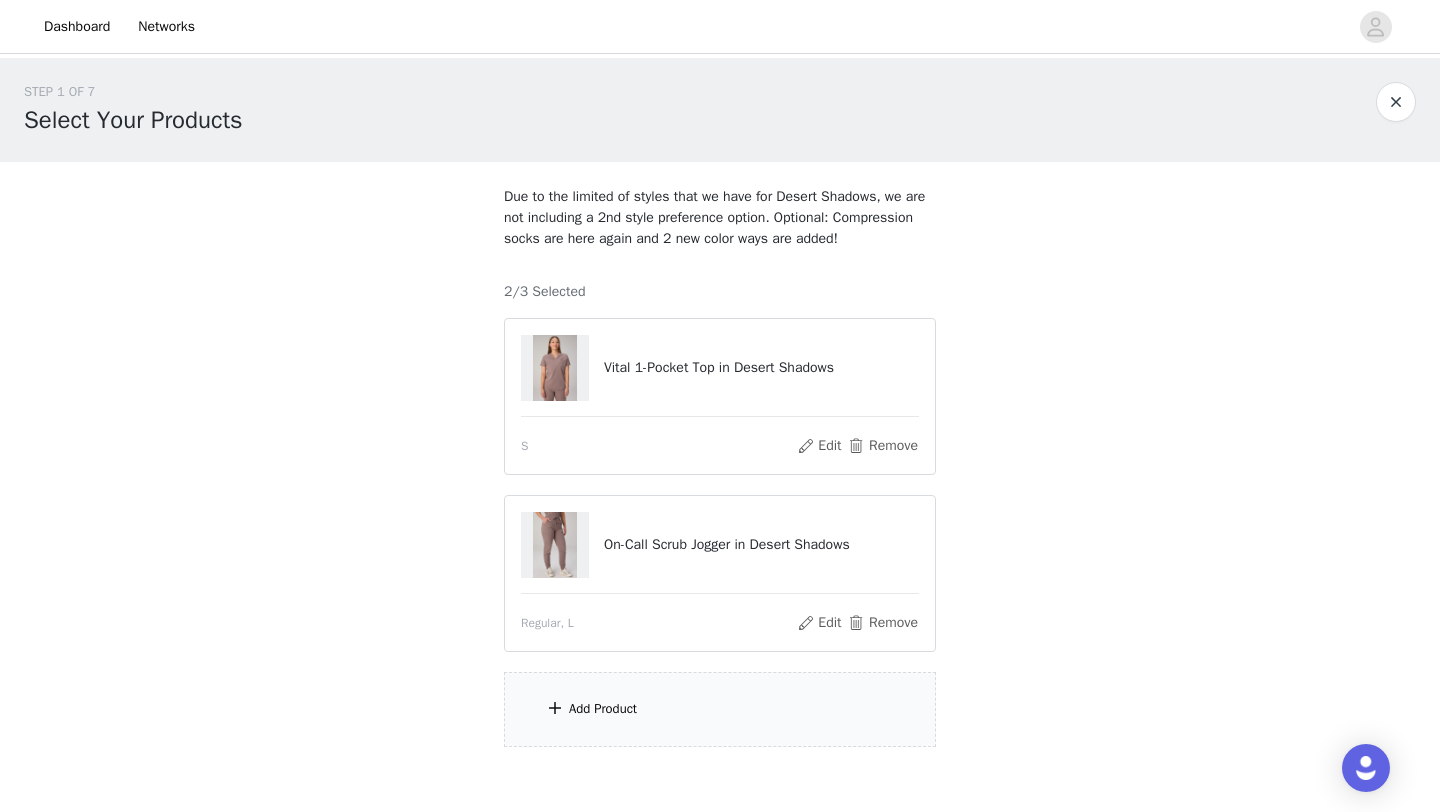 scroll, scrollTop: 139, scrollLeft: 0, axis: vertical 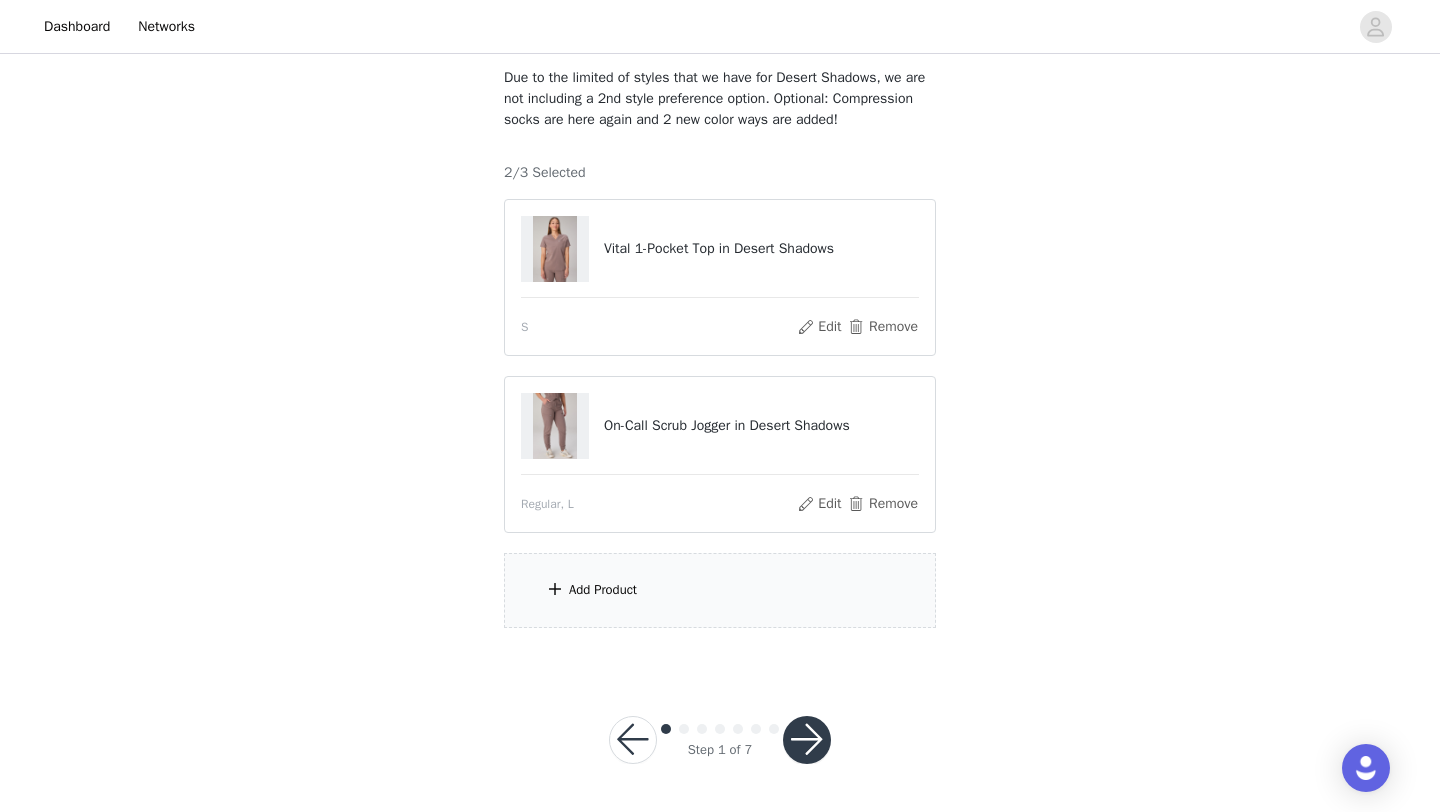 click on "Add Product" at bounding box center (720, 590) 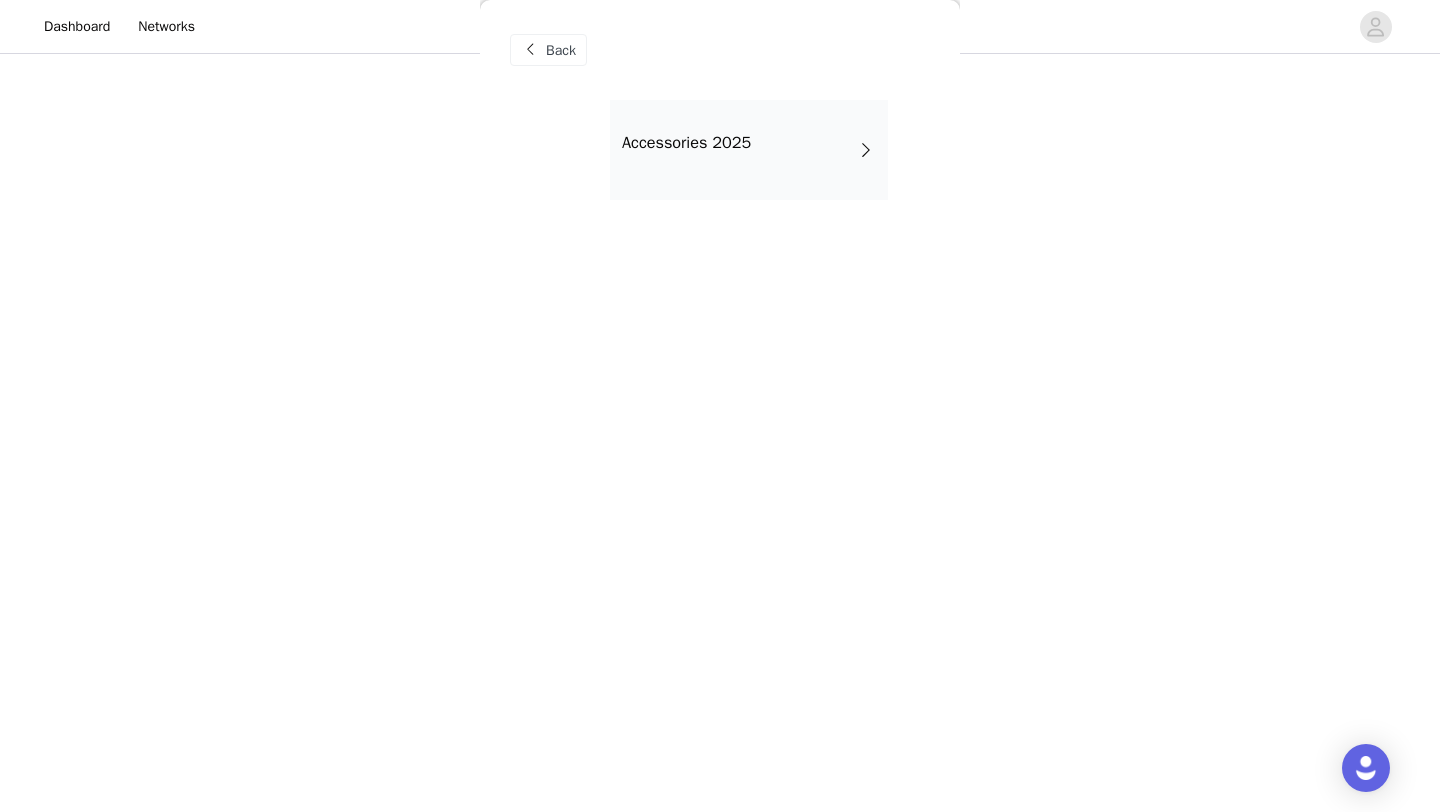 click on "Accessories 2025" at bounding box center [749, 150] 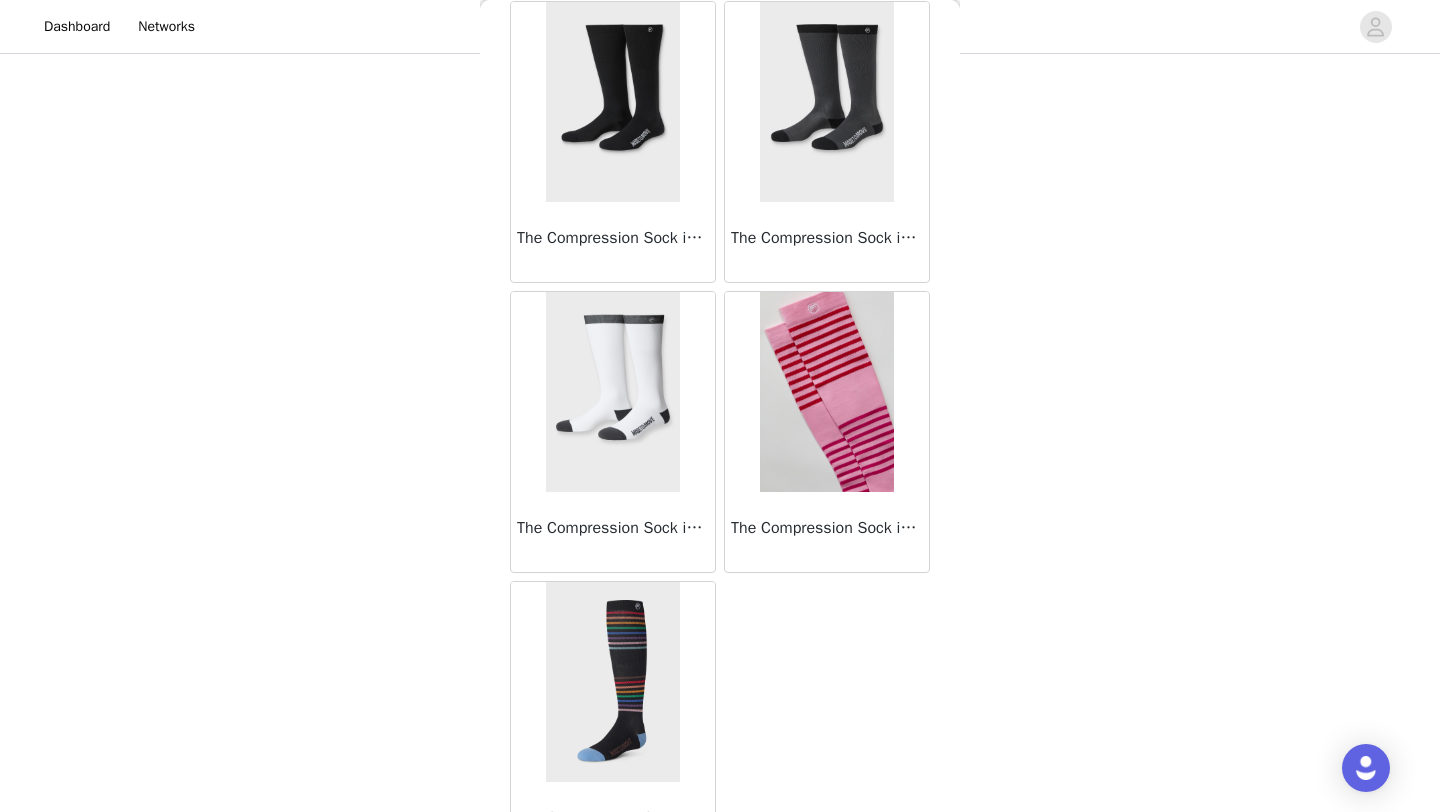 scroll, scrollTop: 391, scrollLeft: 0, axis: vertical 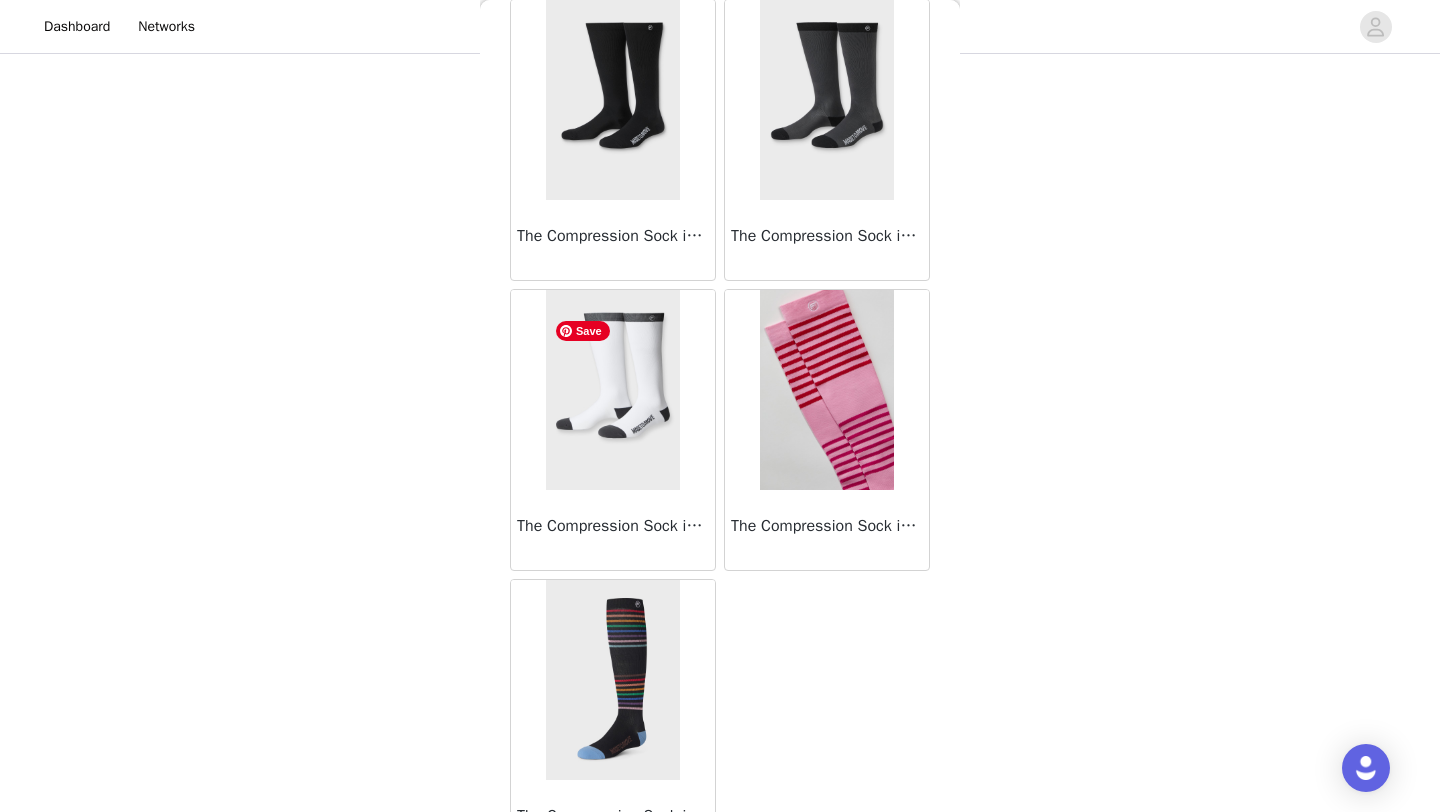 click at bounding box center [612, 390] 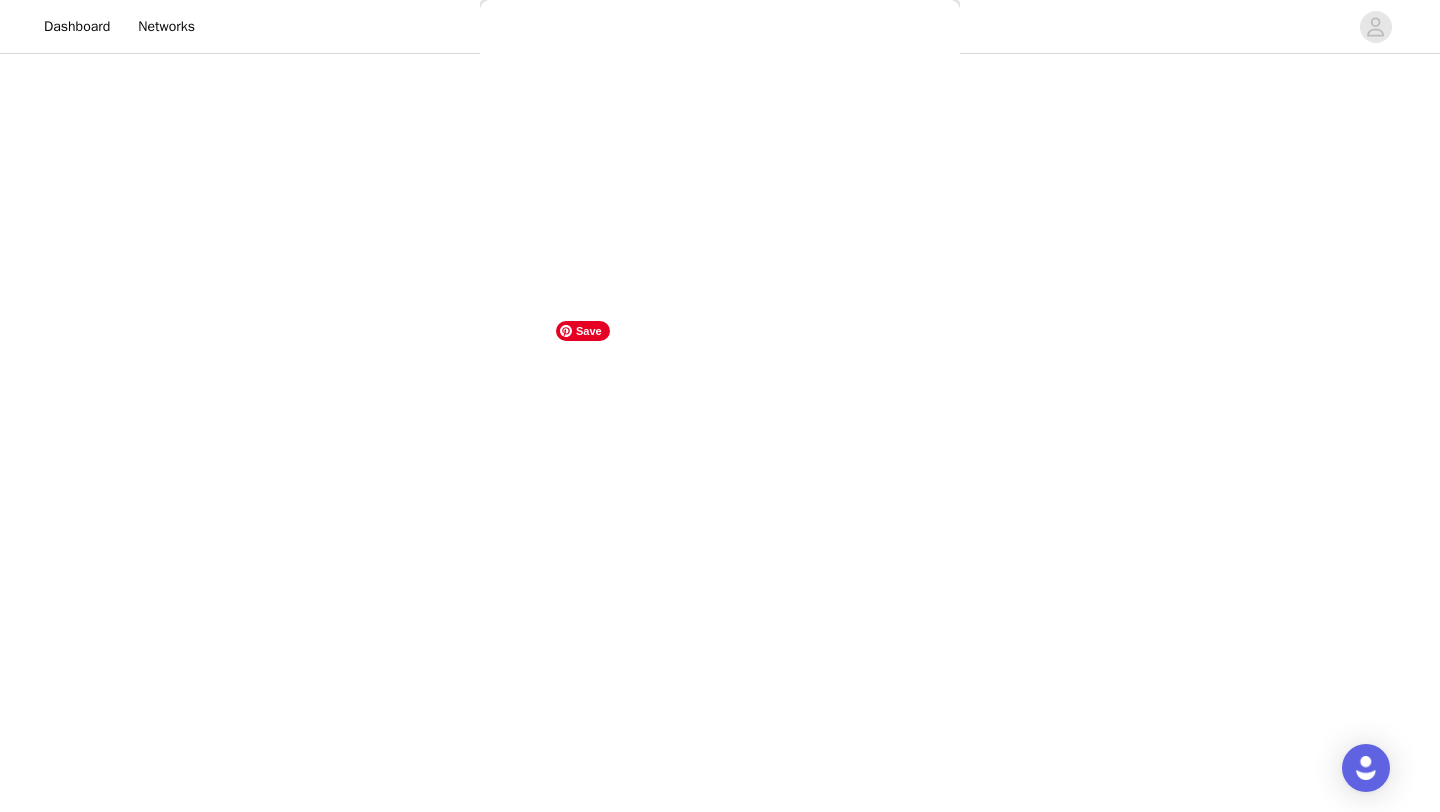 scroll, scrollTop: 0, scrollLeft: 0, axis: both 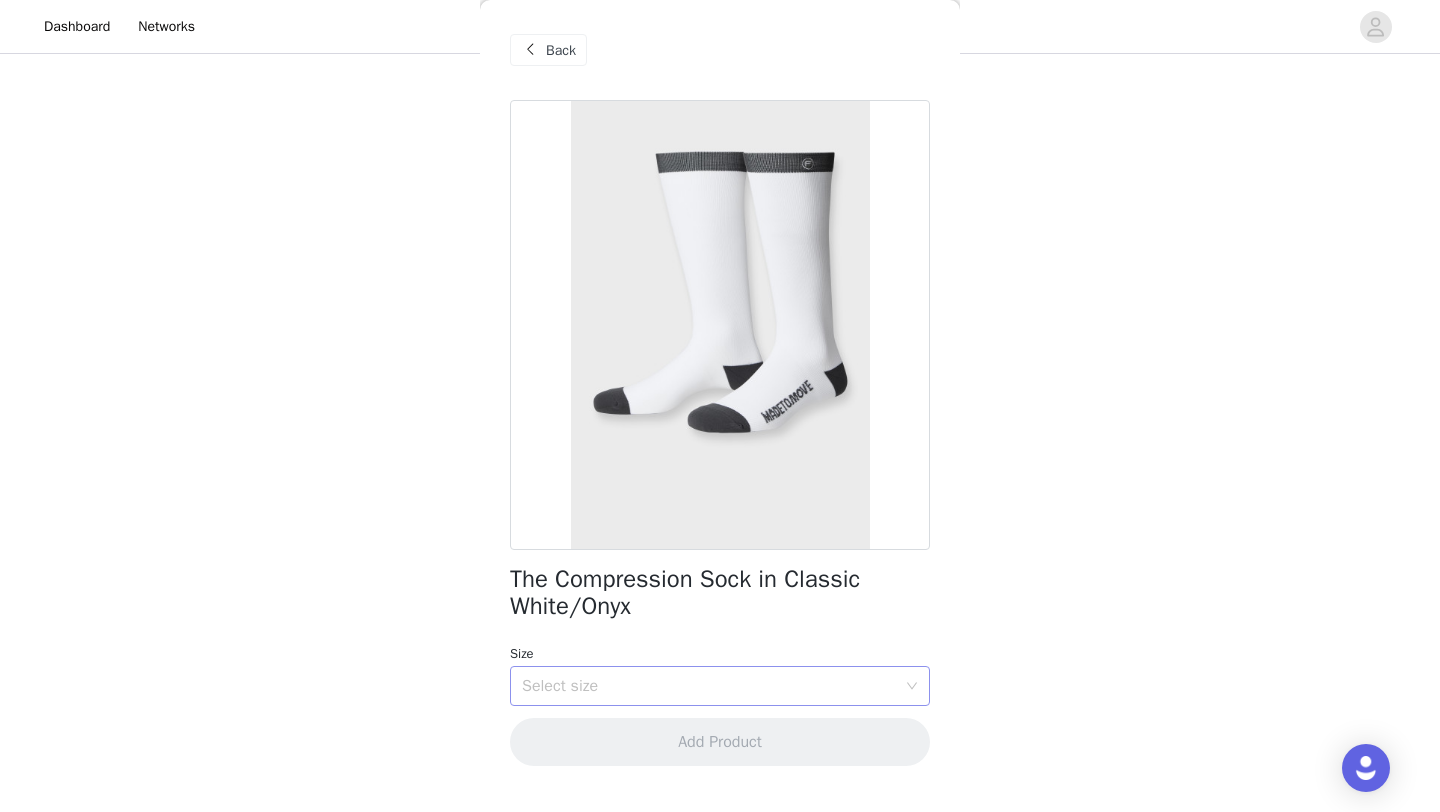 click on "Select size" at bounding box center (709, 686) 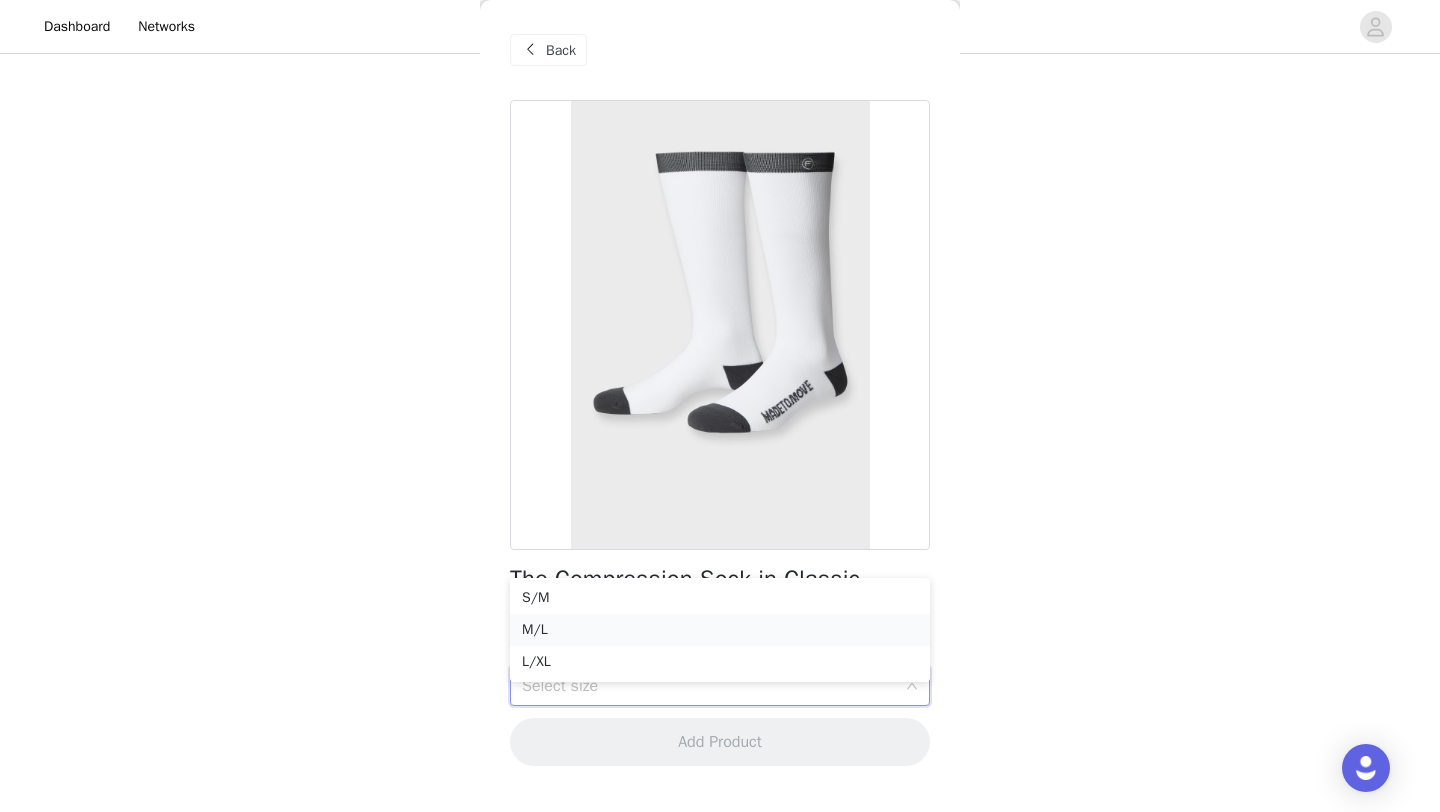click on "M/L" at bounding box center (720, 630) 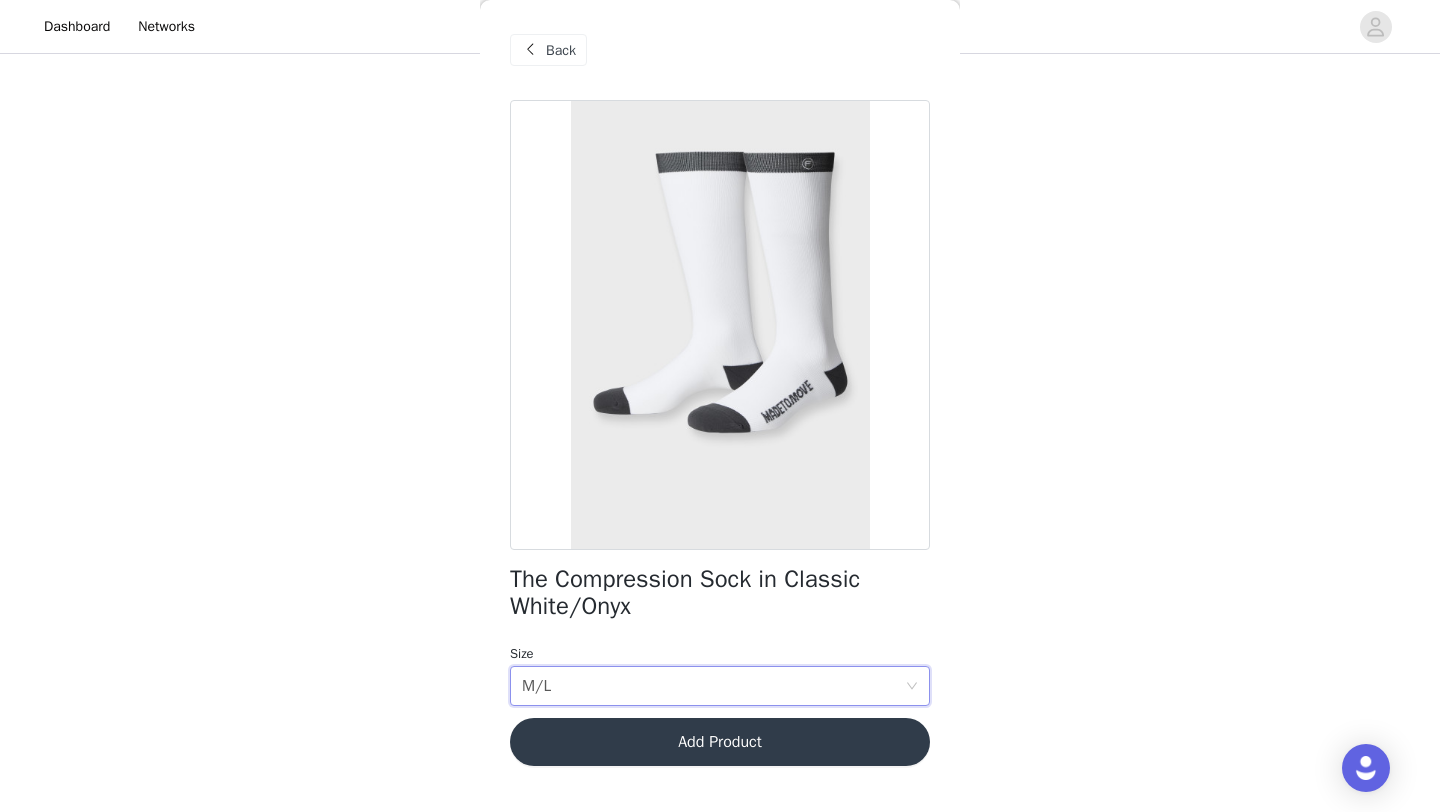 click on "Add Product" at bounding box center (720, 742) 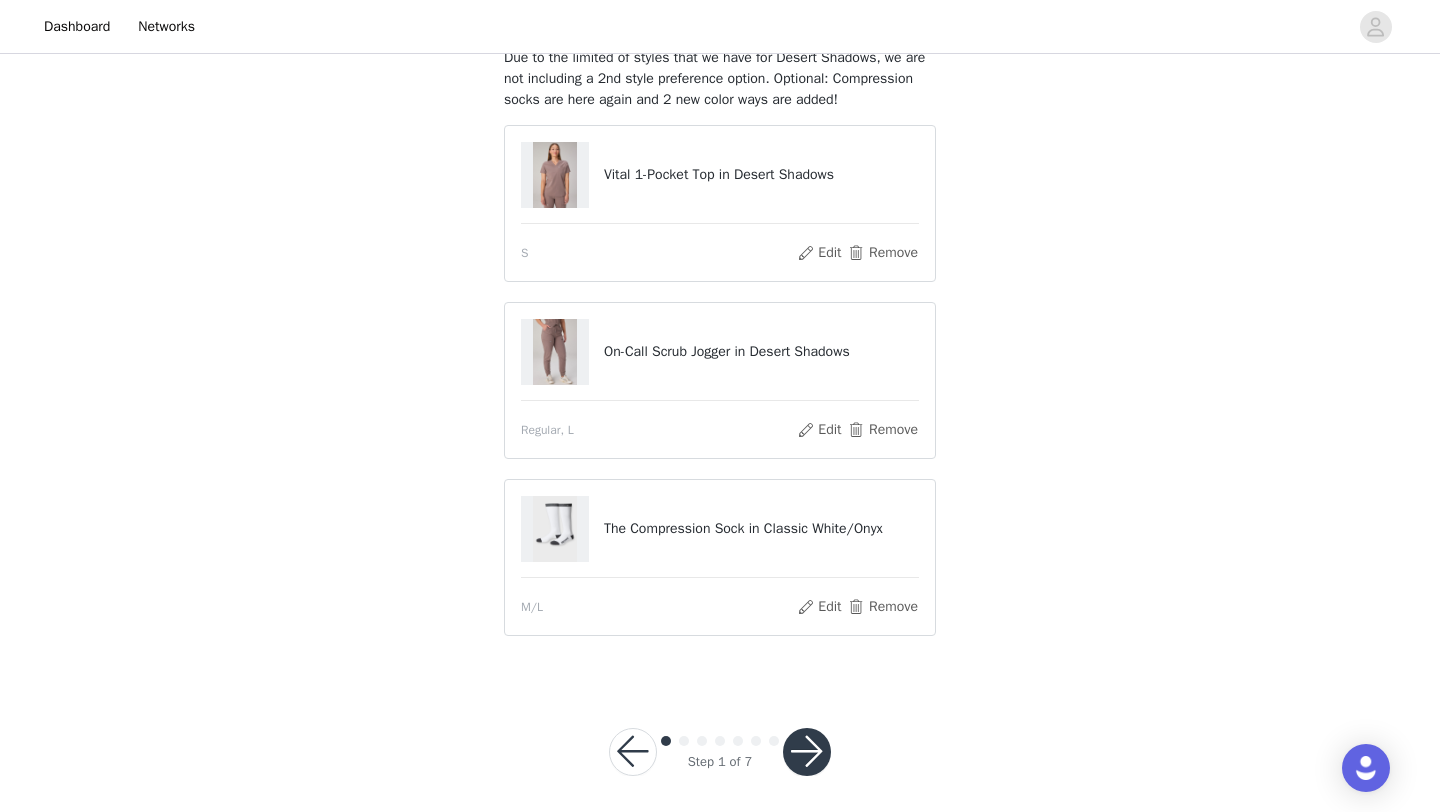 click at bounding box center (807, 752) 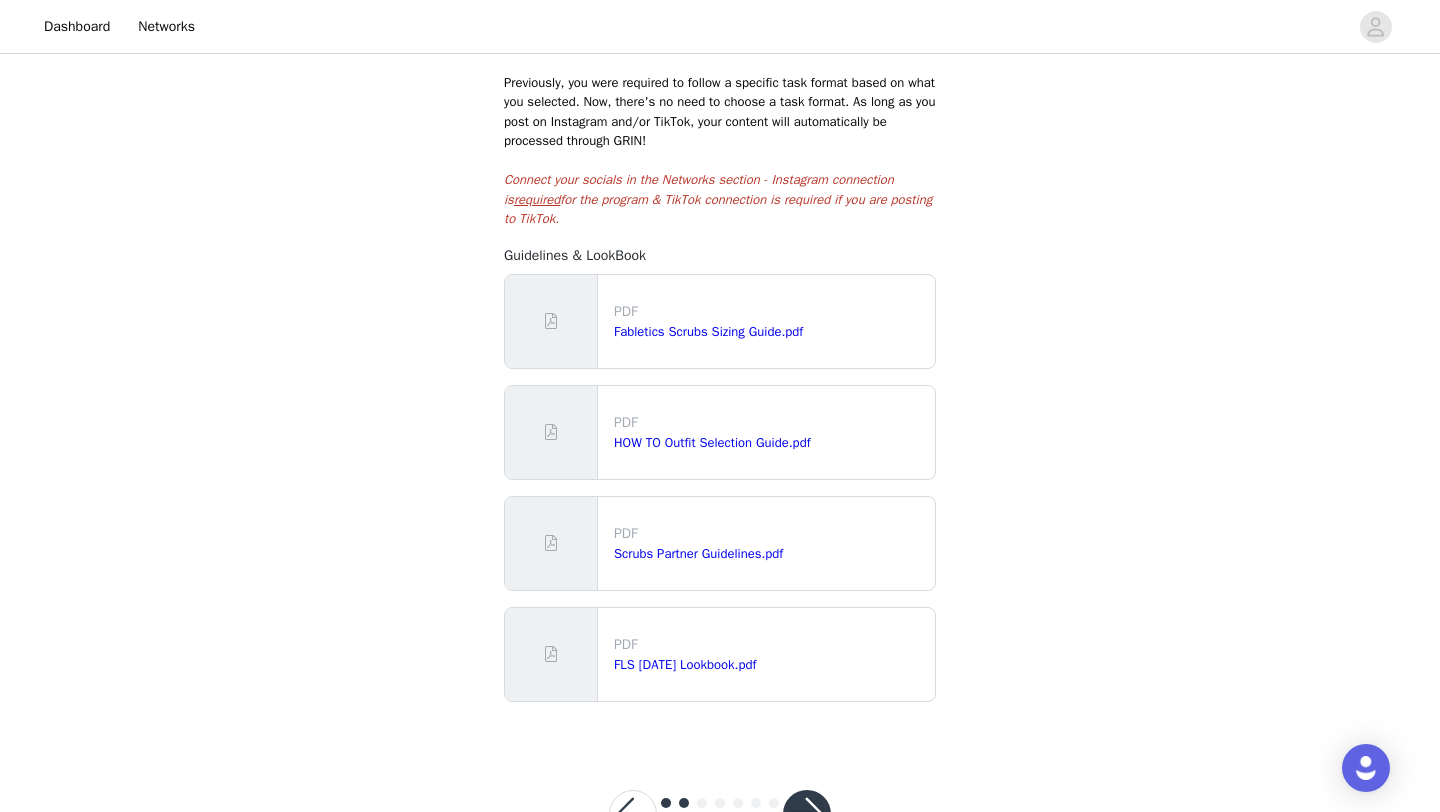 scroll, scrollTop: 404, scrollLeft: 0, axis: vertical 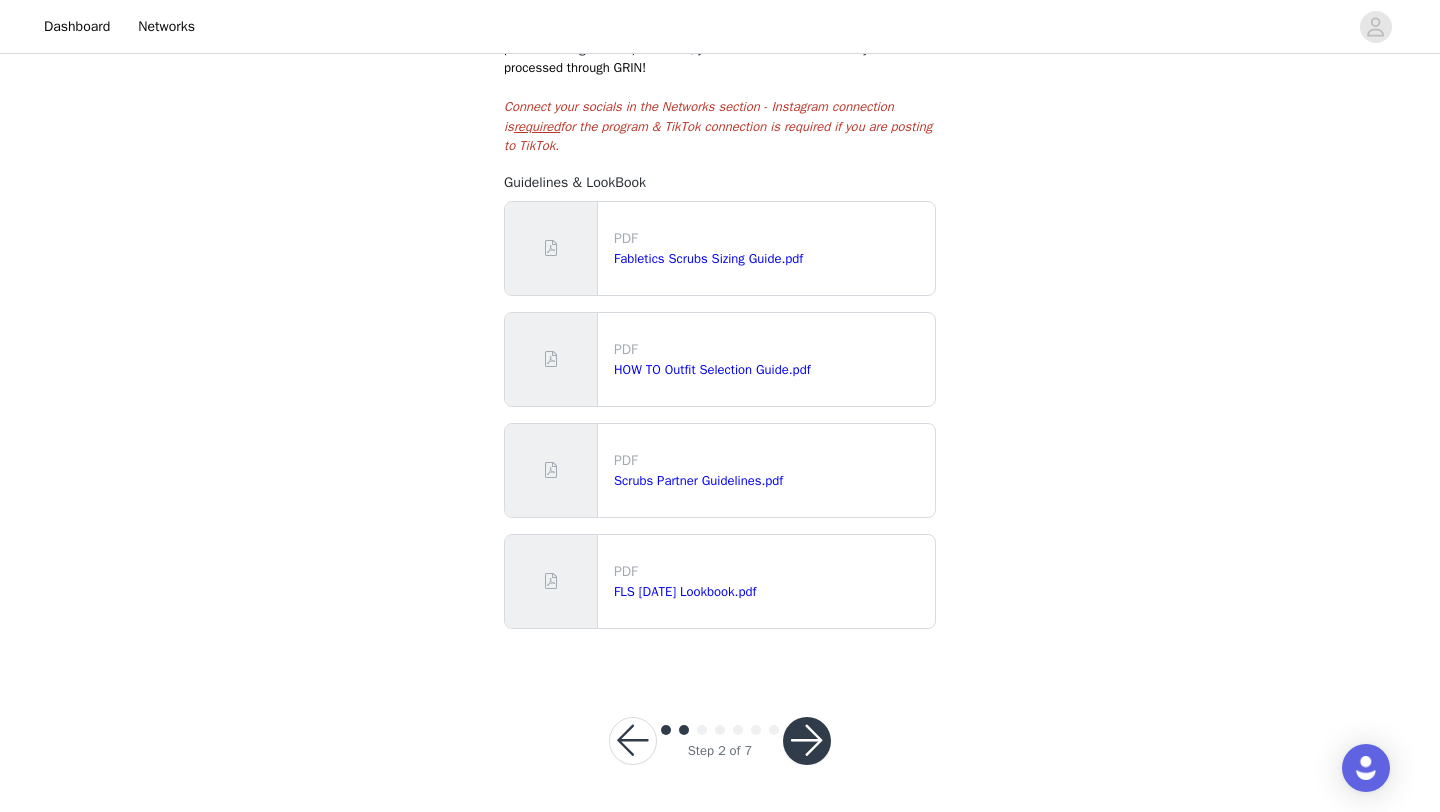 click at bounding box center [807, 741] 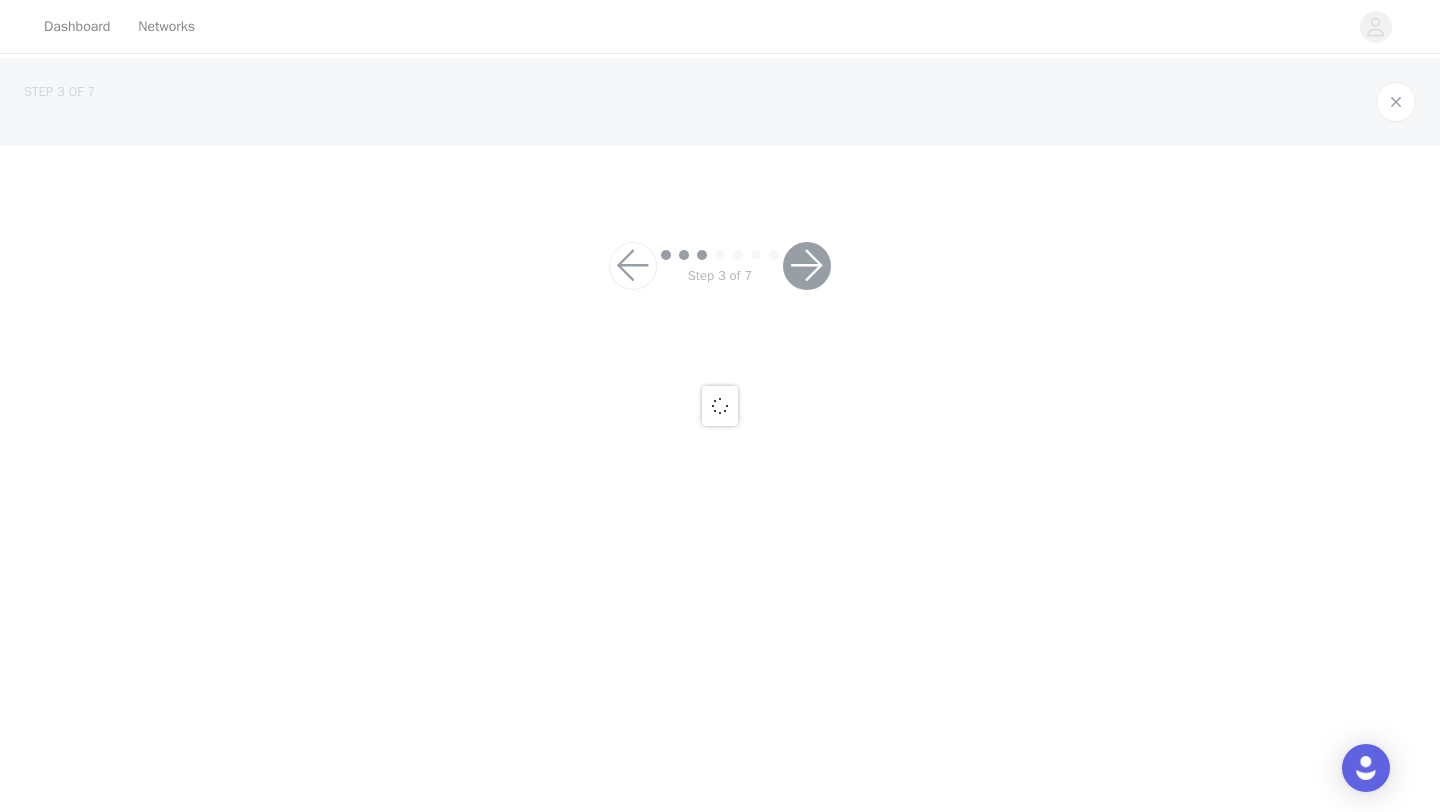 scroll, scrollTop: 0, scrollLeft: 0, axis: both 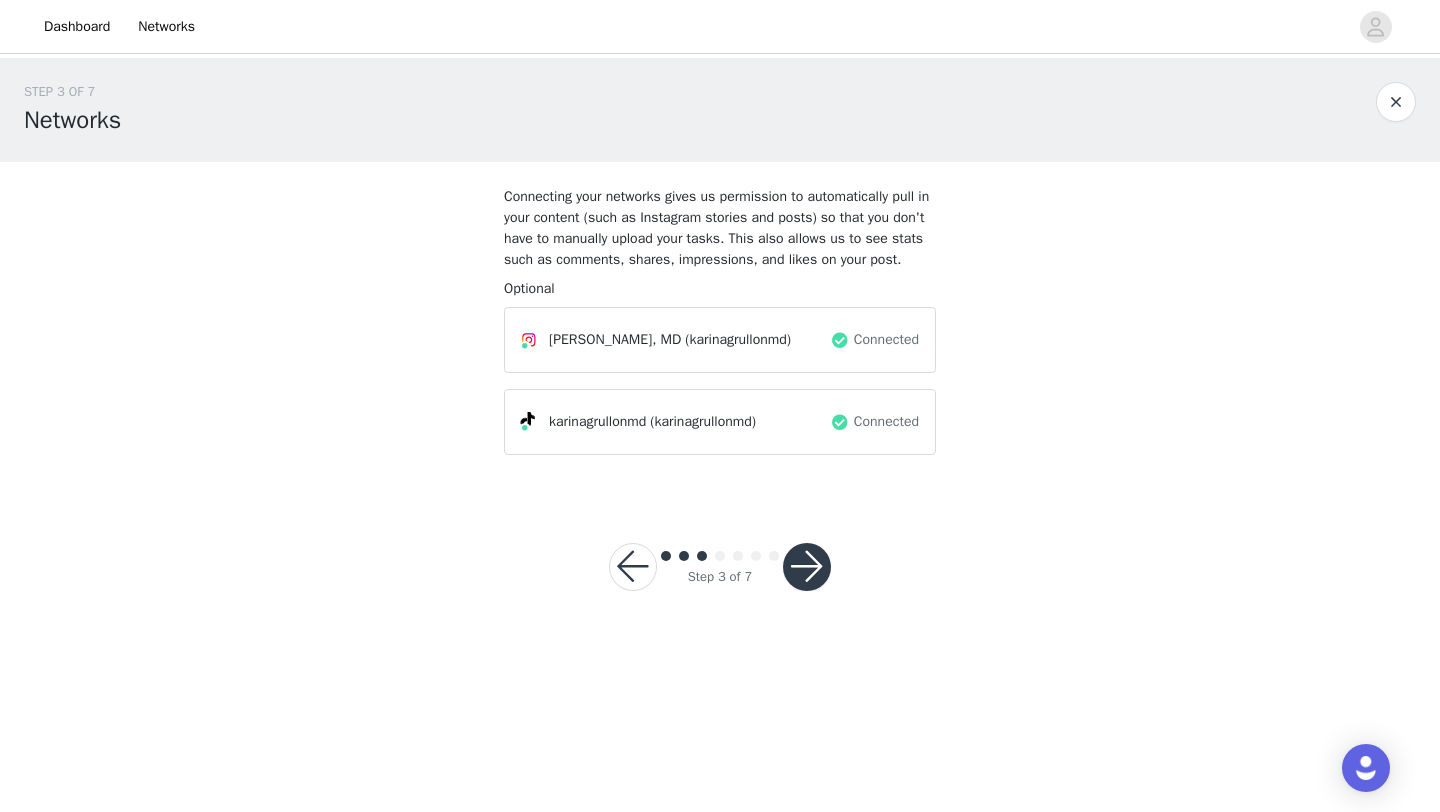 click at bounding box center (807, 567) 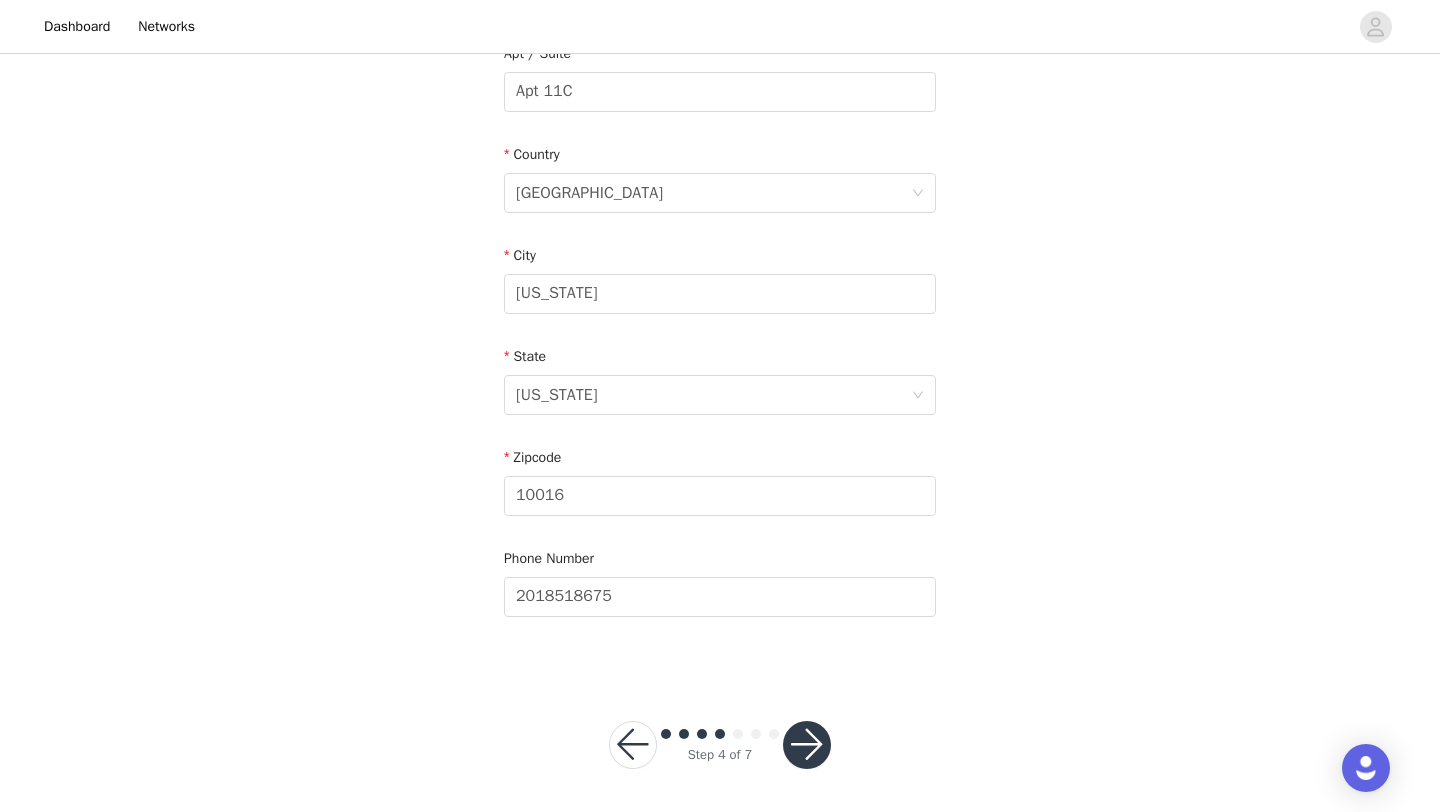 scroll, scrollTop: 593, scrollLeft: 0, axis: vertical 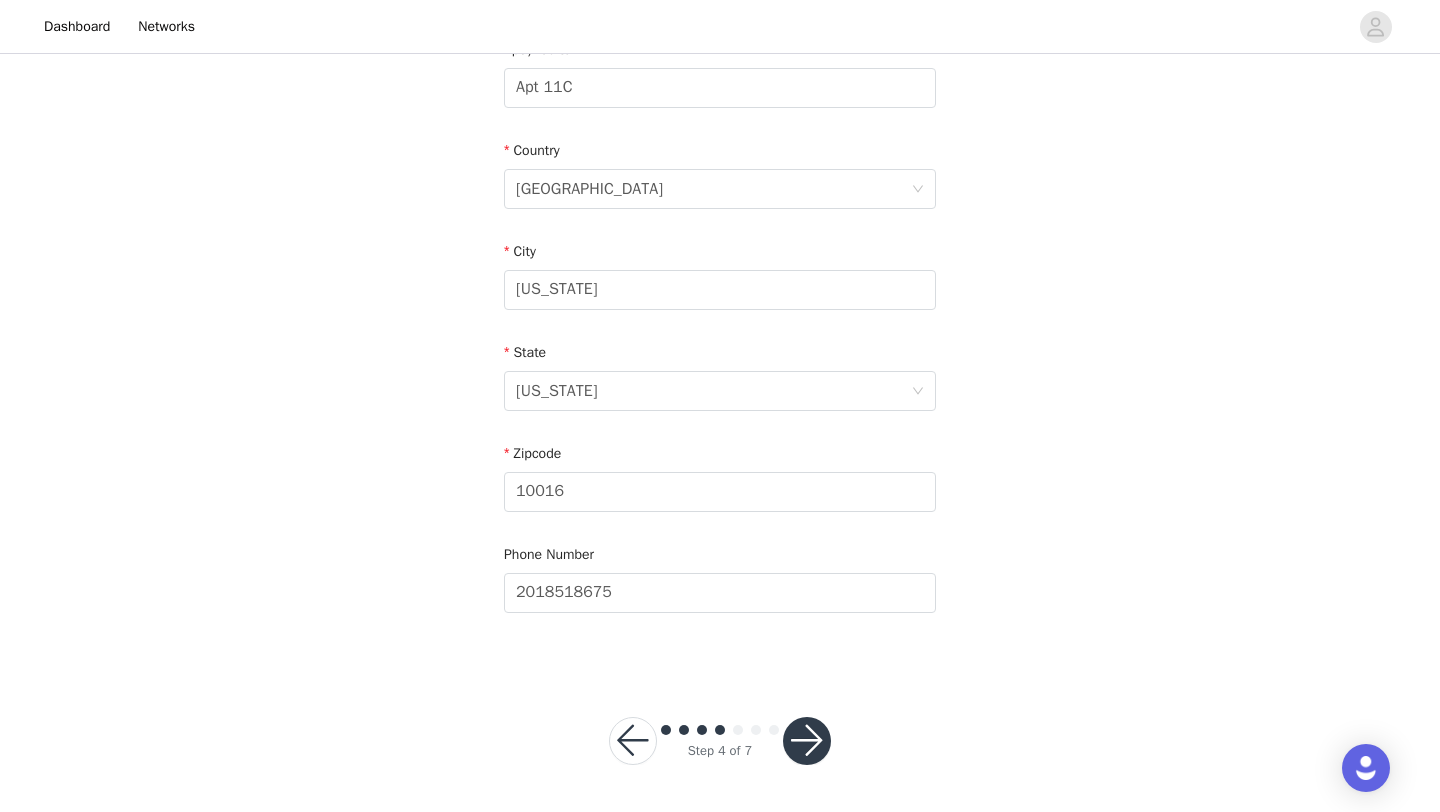 click at bounding box center [807, 741] 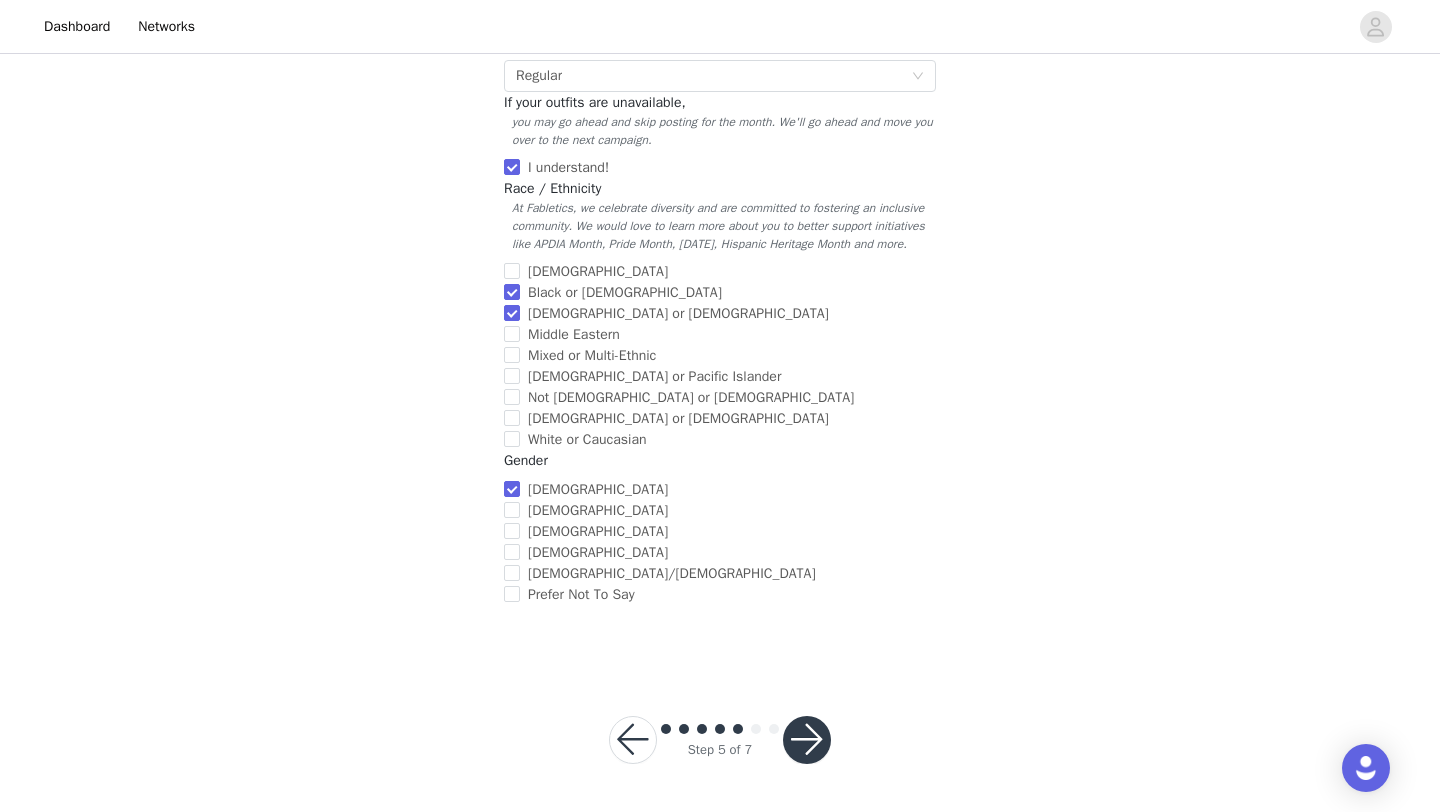 scroll, scrollTop: 687, scrollLeft: 0, axis: vertical 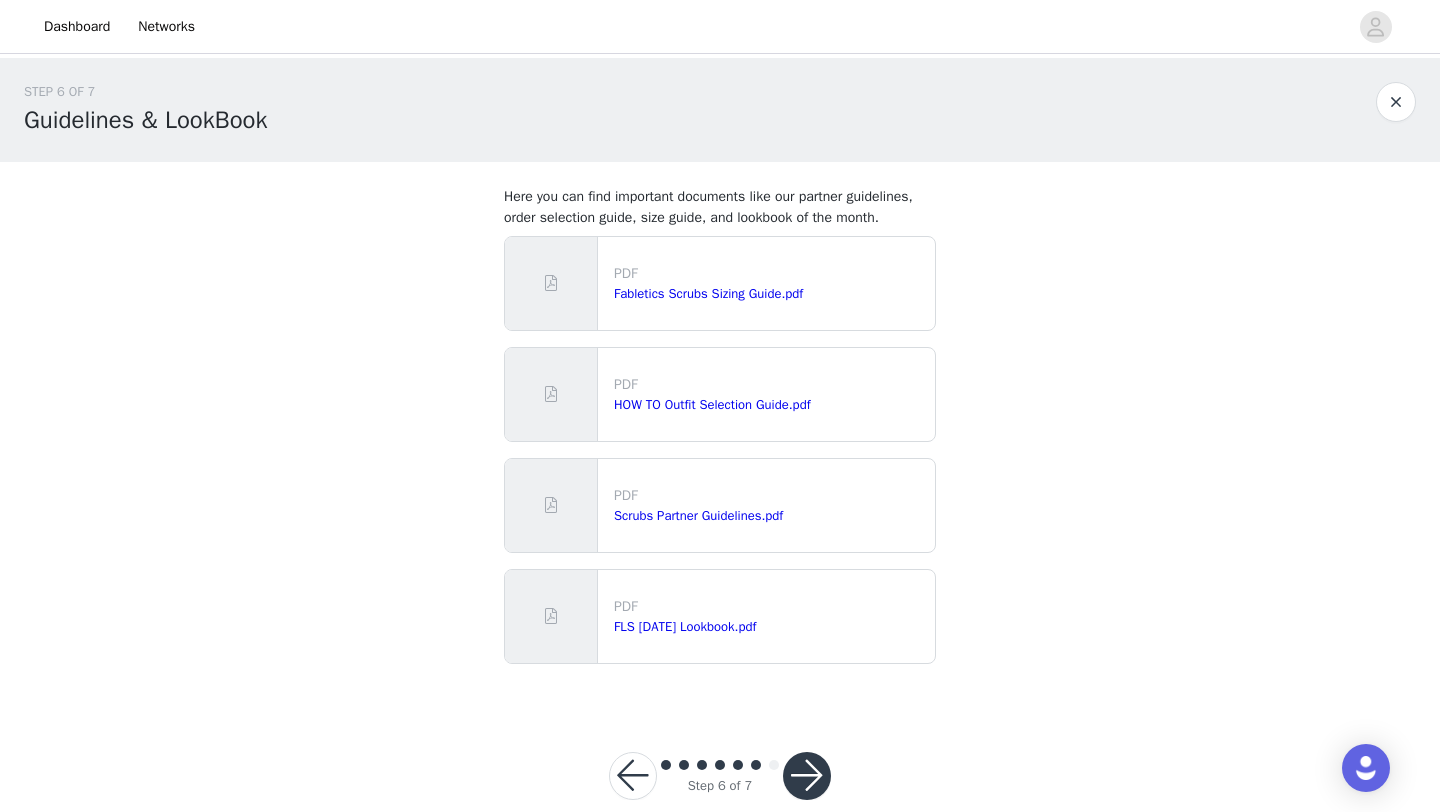 click at bounding box center [807, 776] 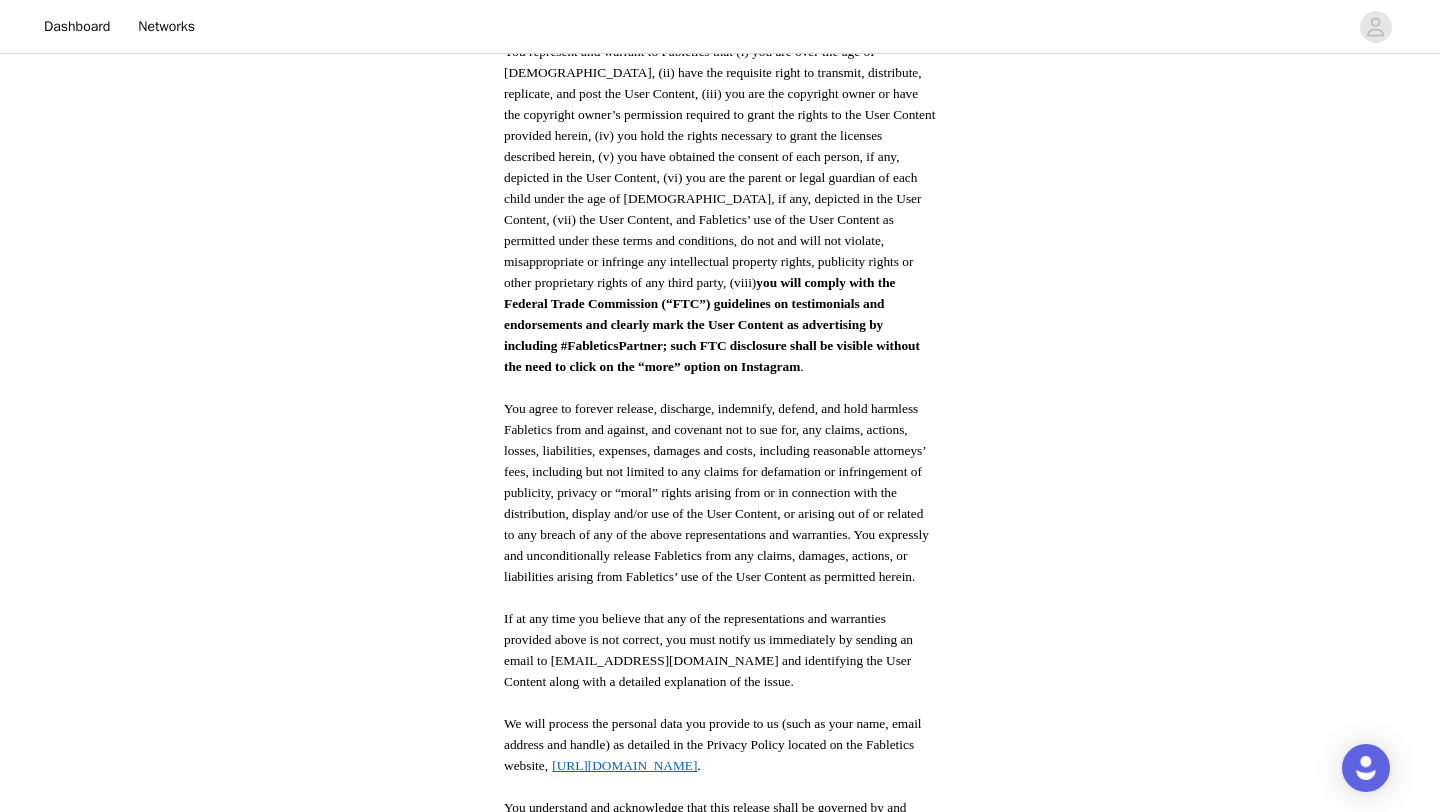 scroll, scrollTop: 994, scrollLeft: 0, axis: vertical 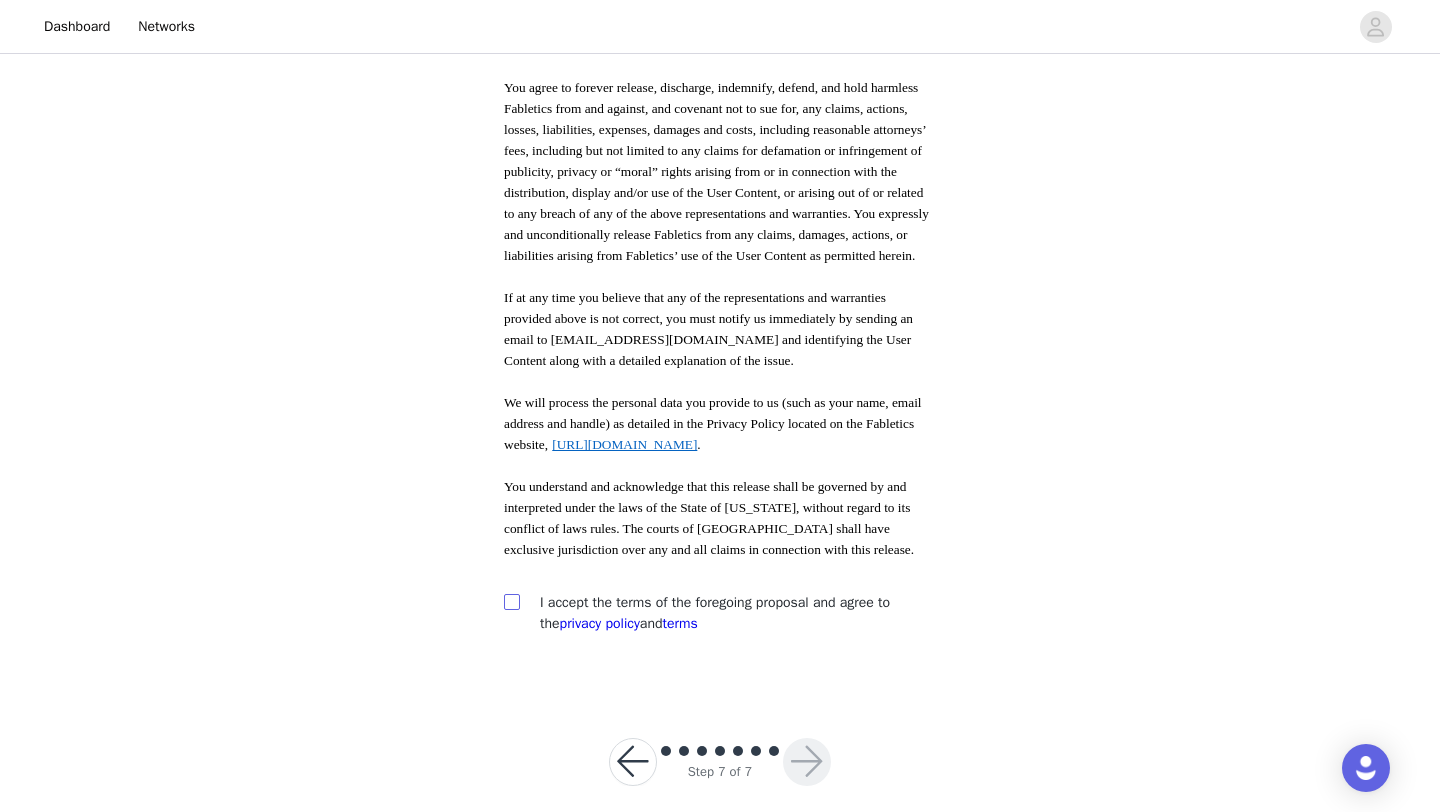 click at bounding box center (512, 602) 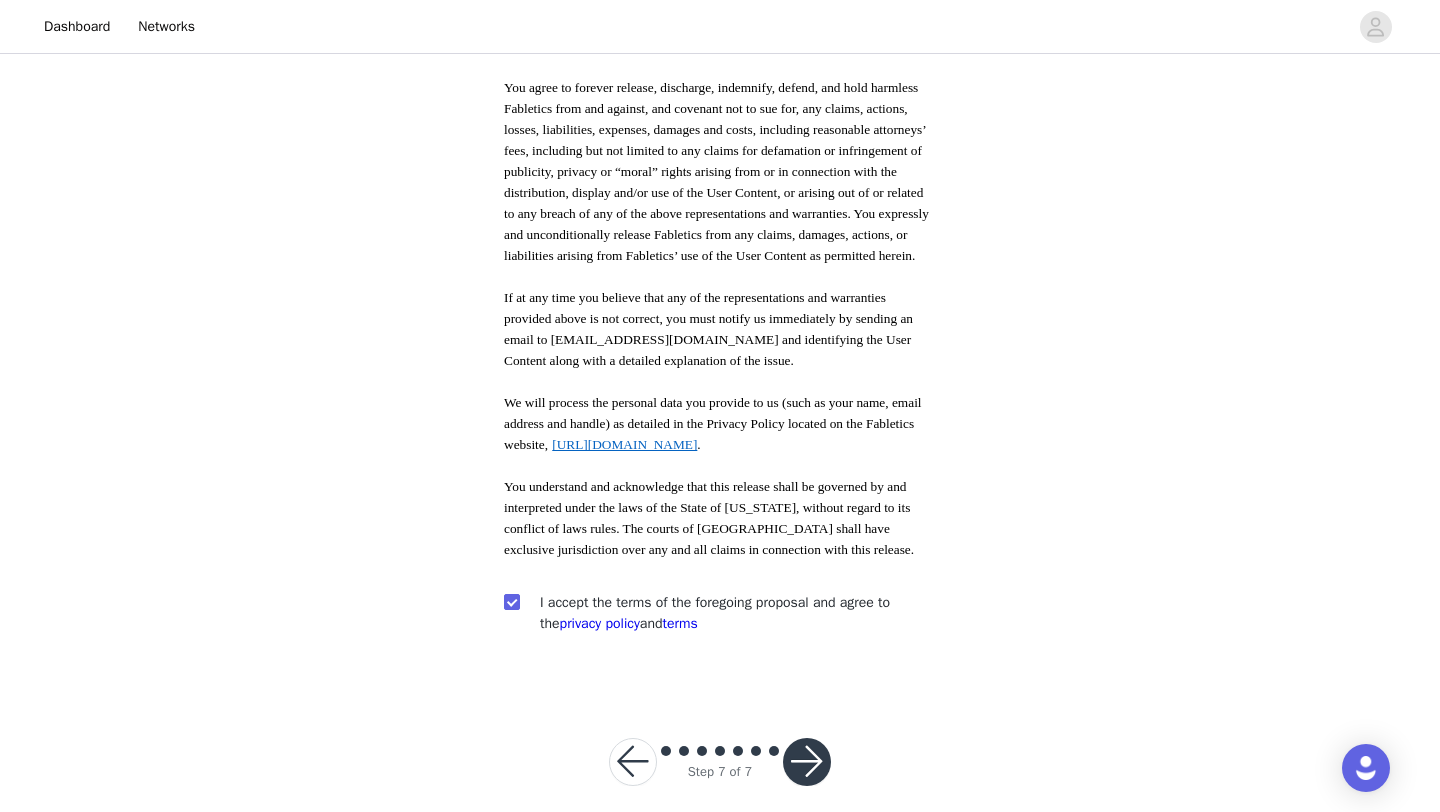 click at bounding box center (807, 762) 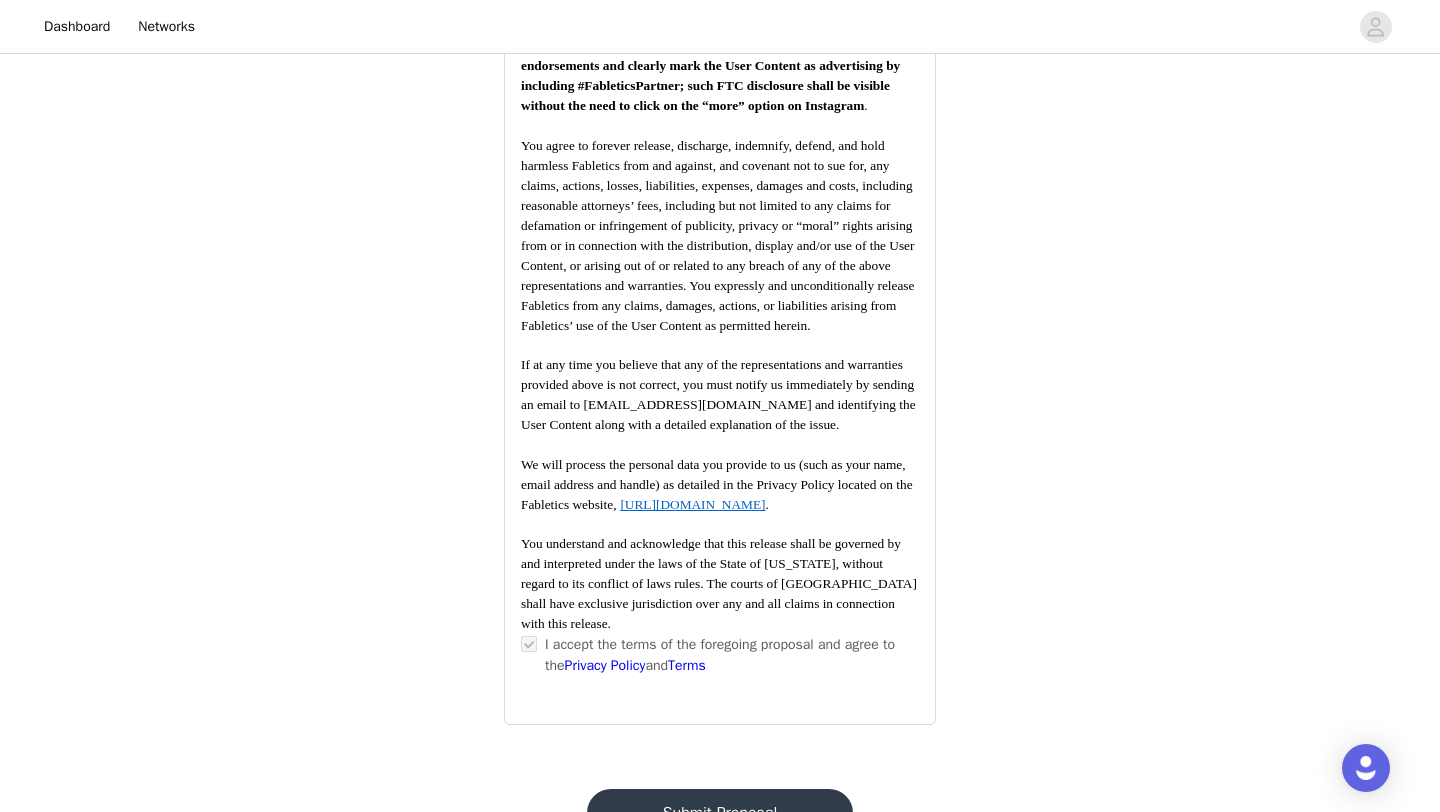 scroll, scrollTop: 2555, scrollLeft: 0, axis: vertical 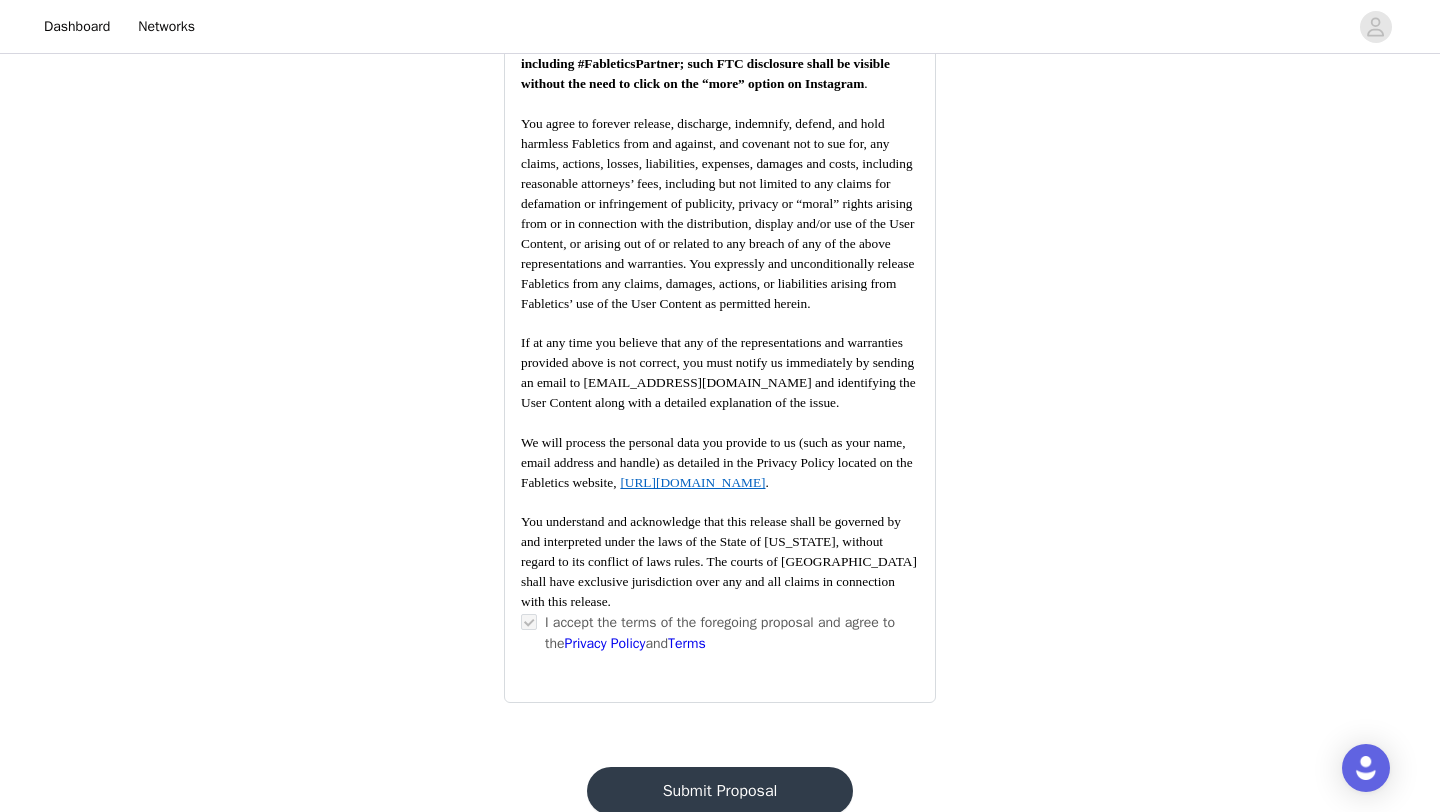 click on "Submit Proposal" at bounding box center (720, 791) 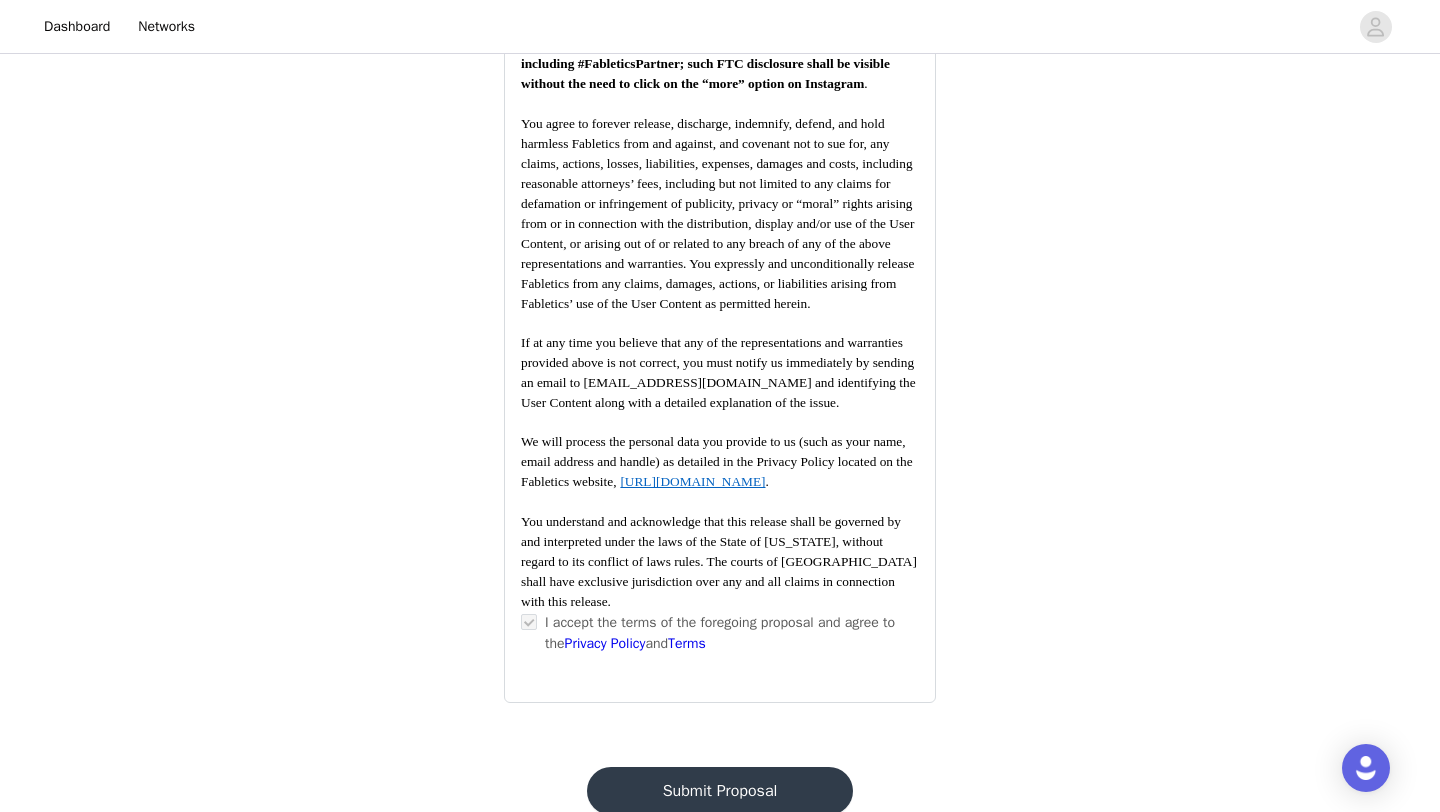 scroll, scrollTop: 0, scrollLeft: 0, axis: both 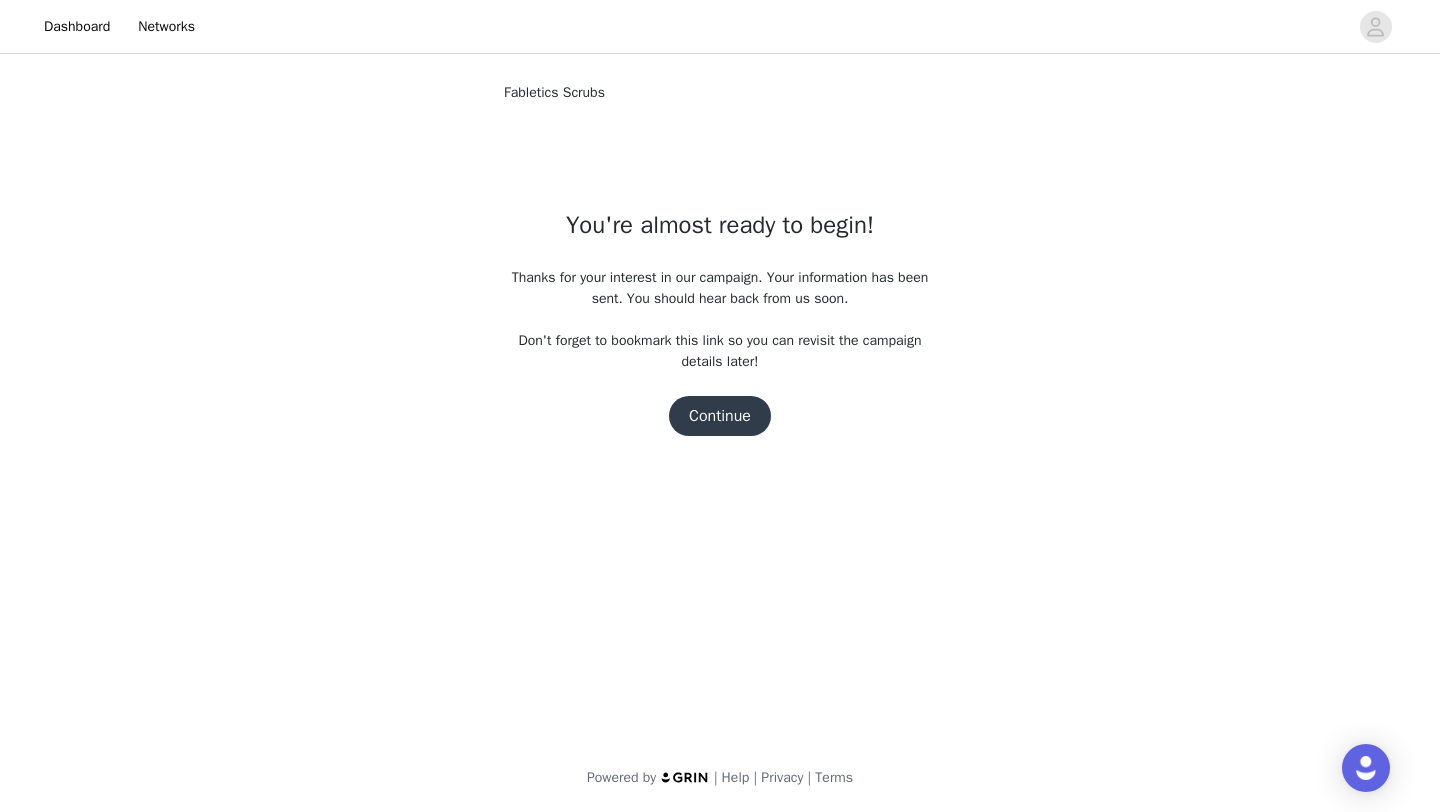 click on "Continue" at bounding box center [720, 416] 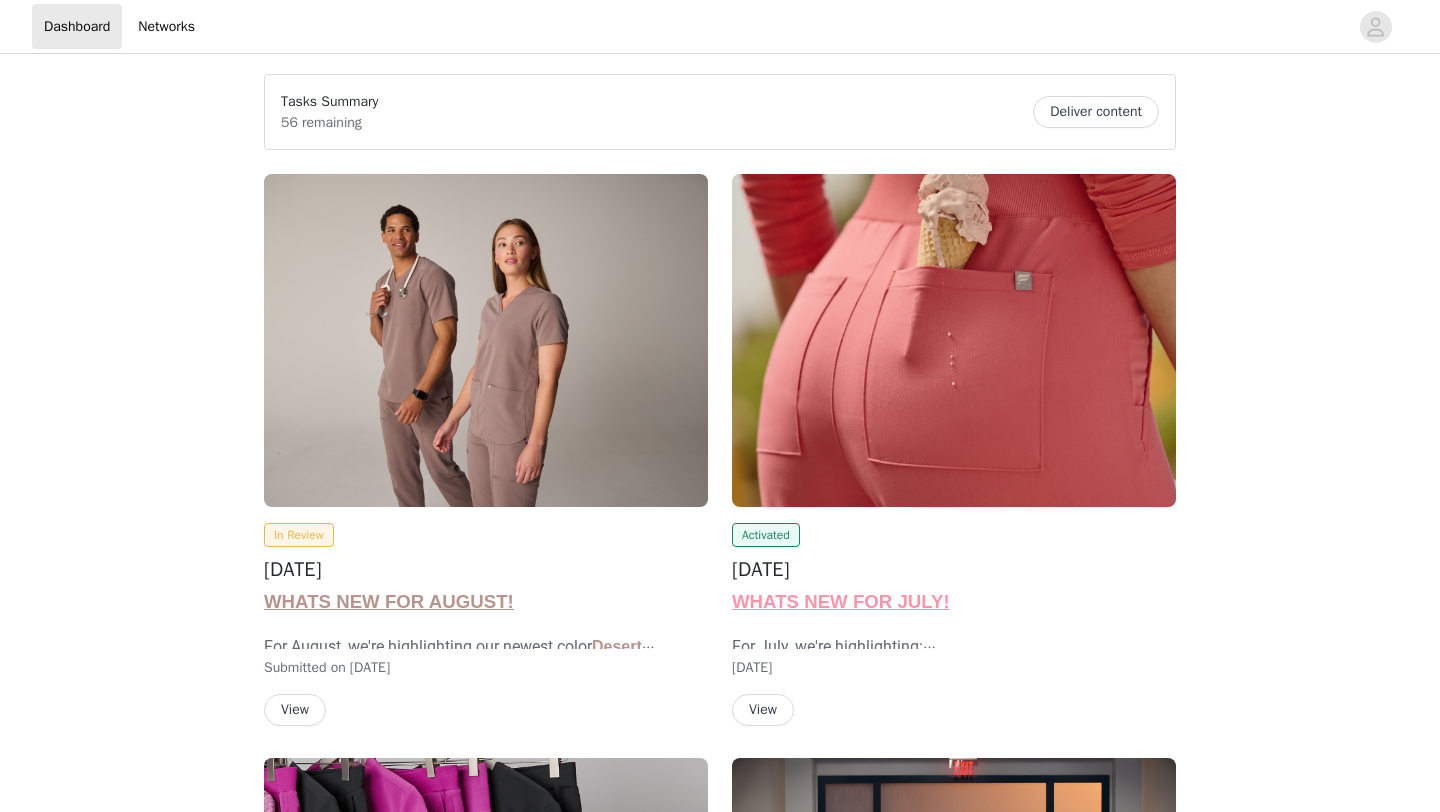scroll, scrollTop: 0, scrollLeft: 0, axis: both 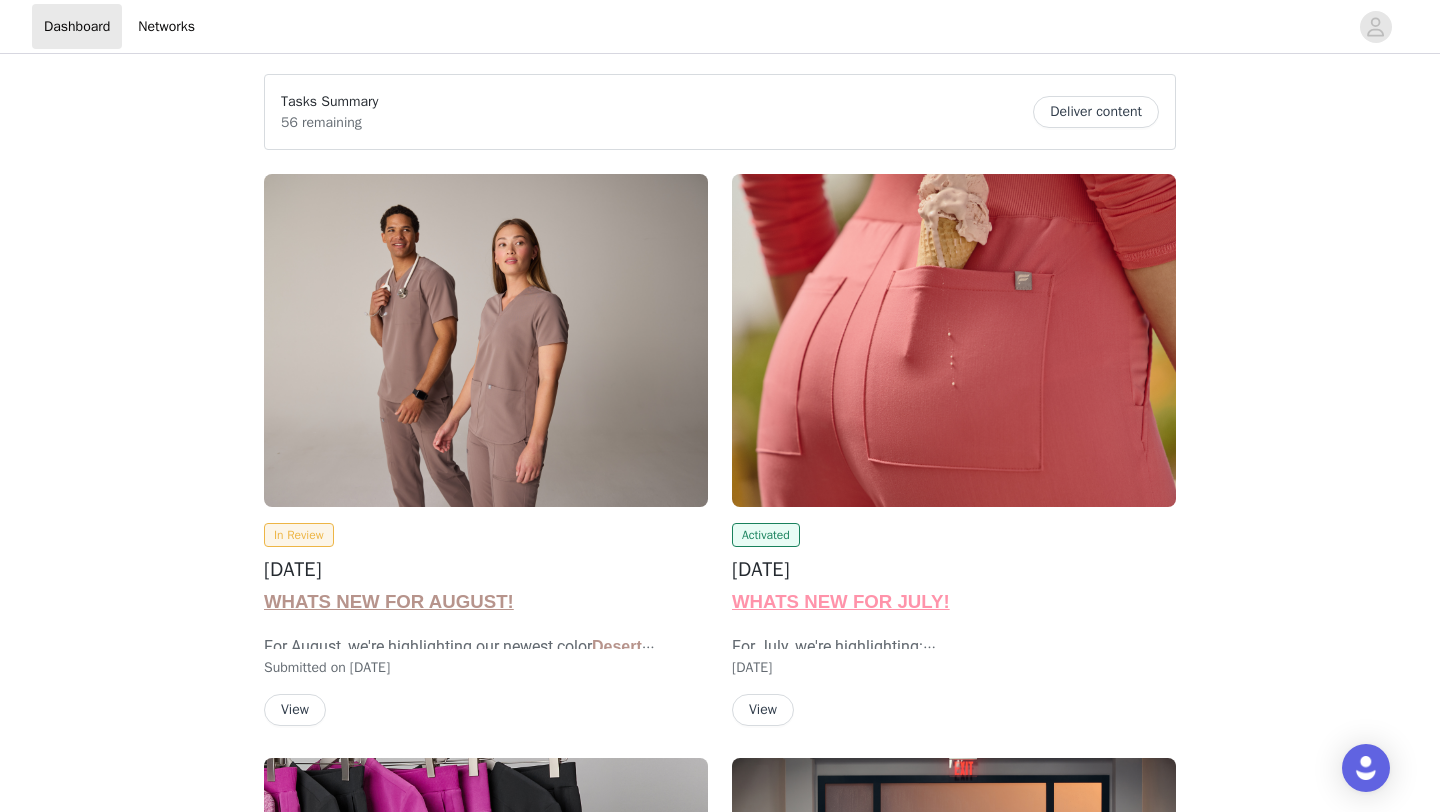 click on "View" at bounding box center [295, 710] 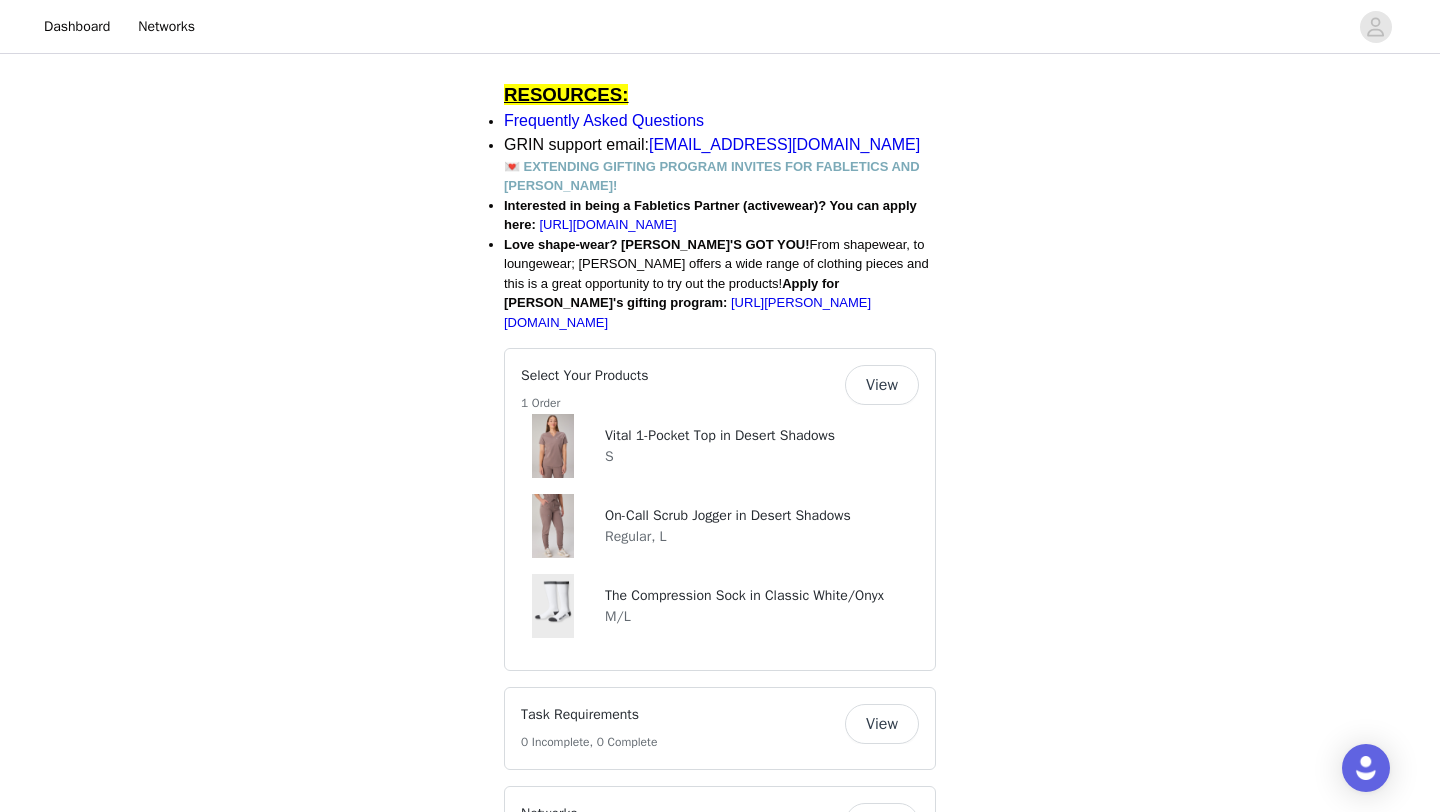 scroll, scrollTop: 1878, scrollLeft: 0, axis: vertical 